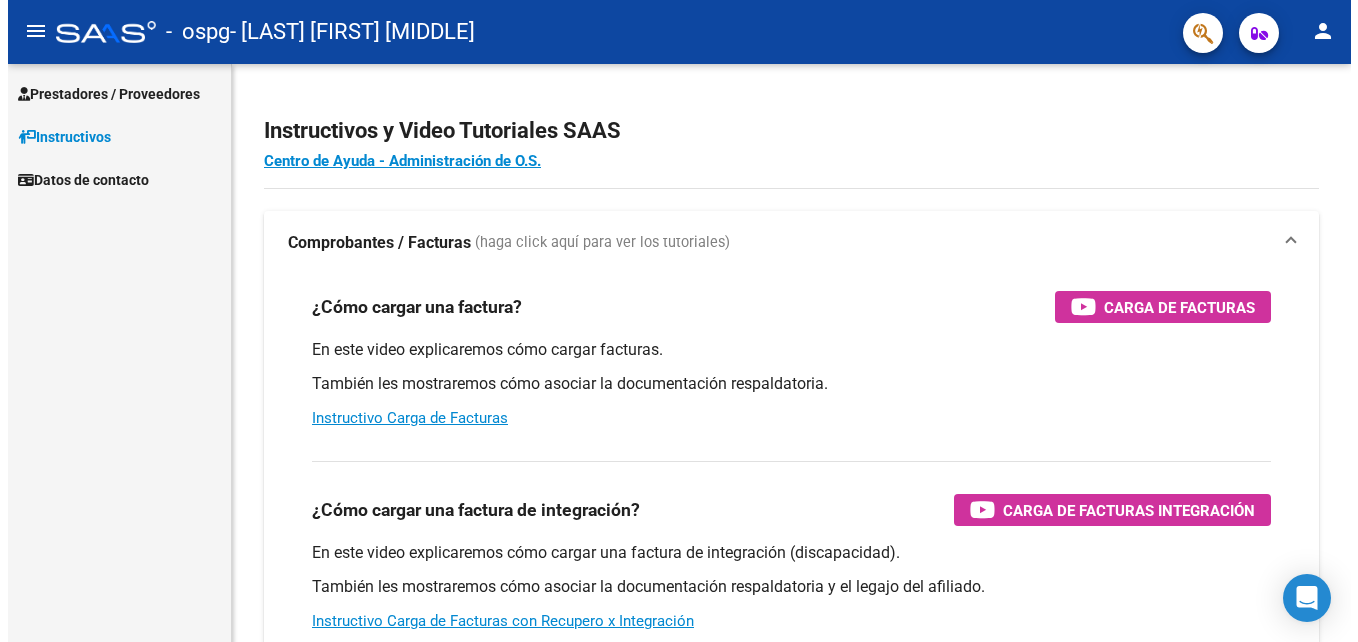 scroll, scrollTop: 0, scrollLeft: 0, axis: both 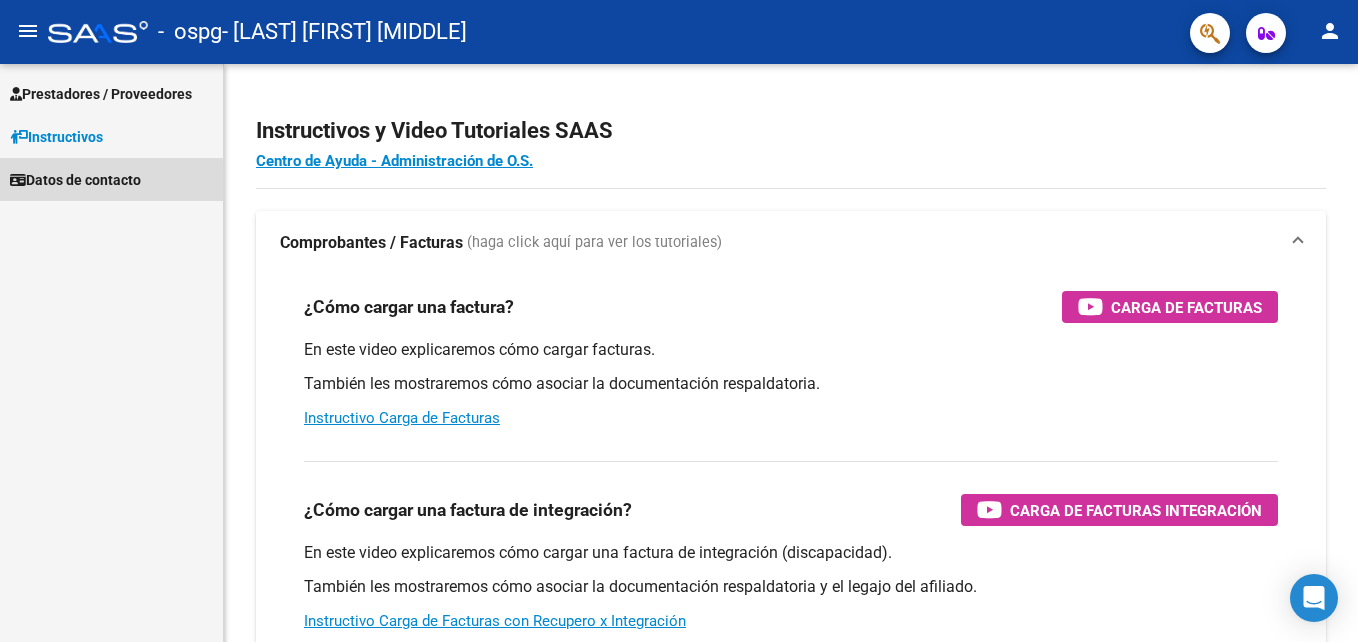 click on "Datos de contacto" at bounding box center (75, 180) 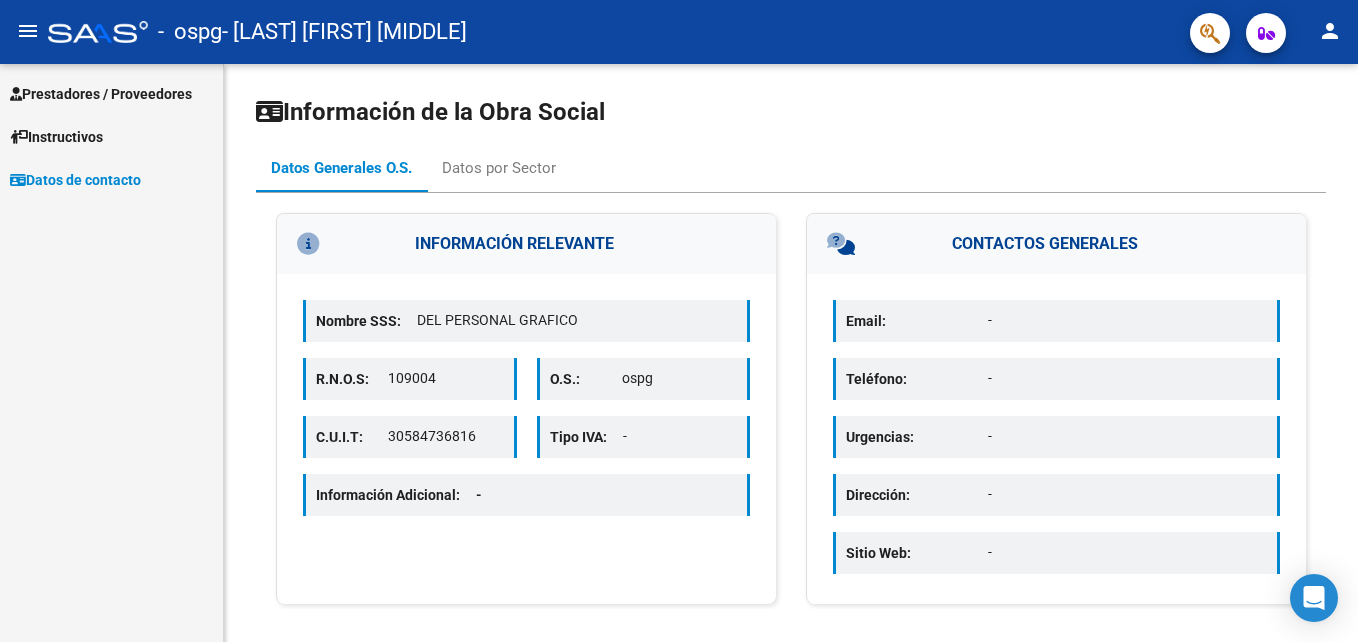 click on "Prestadores / Proveedores" at bounding box center (101, 94) 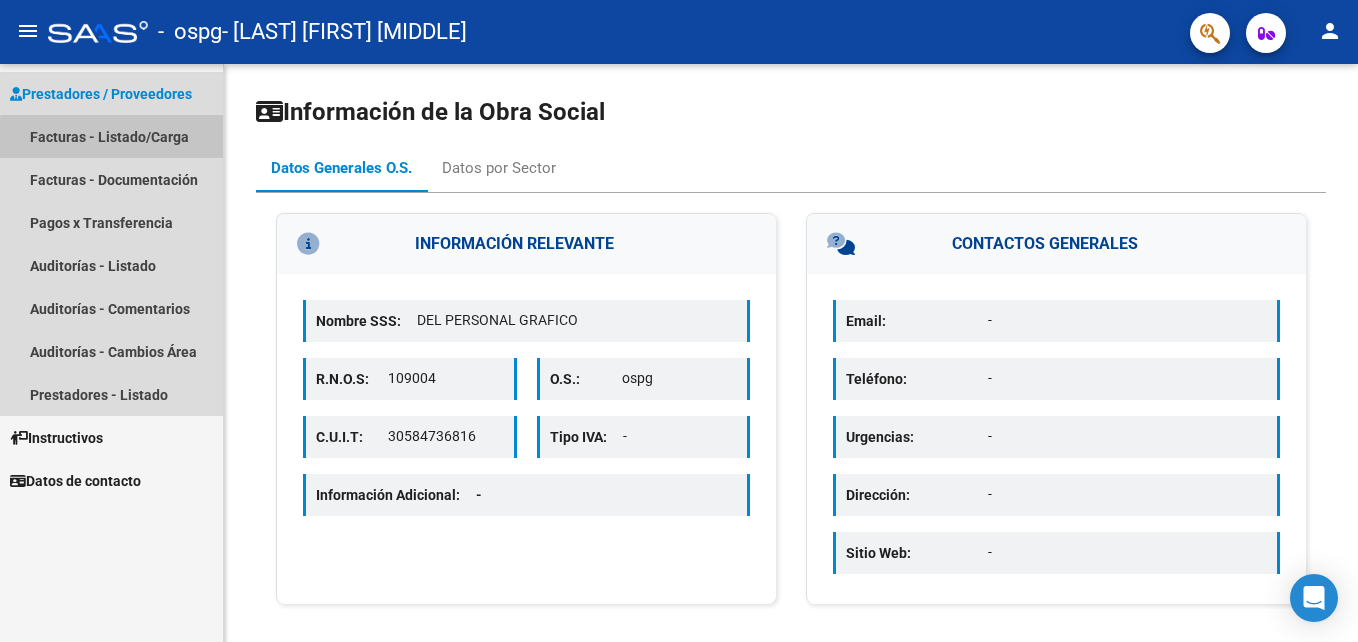 click on "Facturas - Listado/Carga" at bounding box center (111, 136) 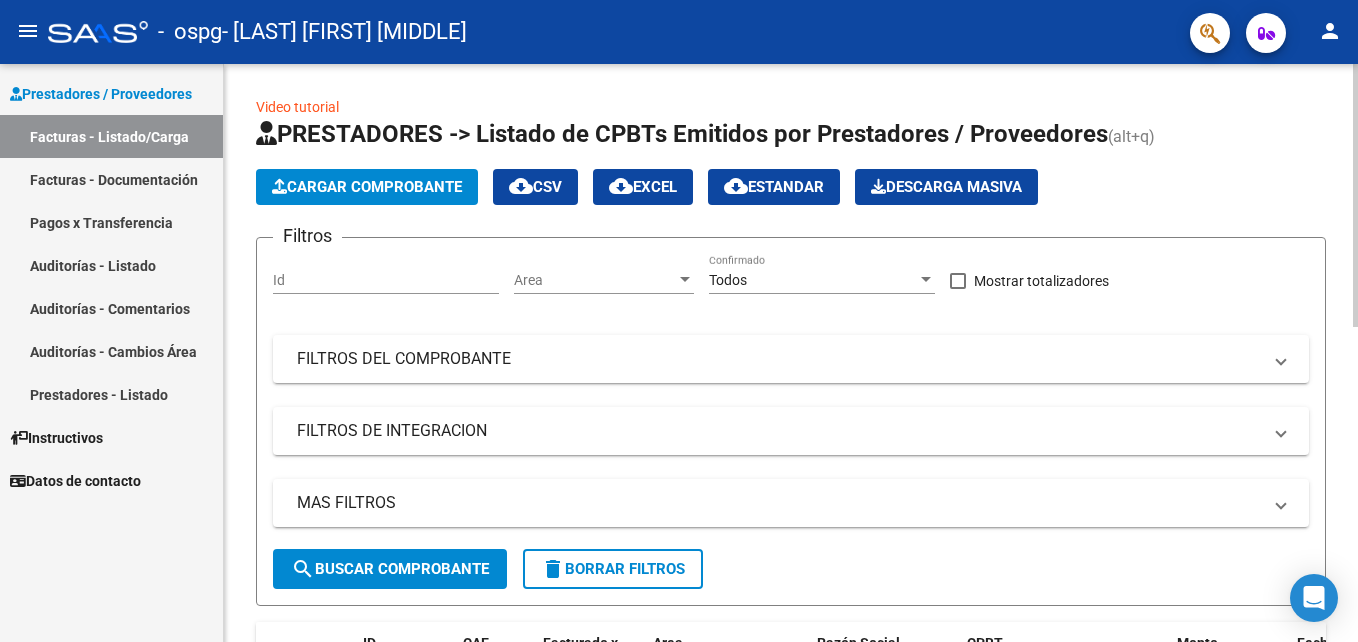 click on "menu -   ospg   - [LAST] [FIRST] [MIDDLE] person    Prestadores / Proveedores Facturas - Listado/Carga Facturas - Documentación Pagos x Transferencia Auditorías - Listado Auditorías - Comentarios Auditorías - Cambios Área Prestadores - Listado    Instructivos    Datos de contacto  Video tutorial   PRESTADORES -> Listado de CPBTs Emitidos por Prestadores / Proveedores (alt+q)   Cargar Comprobante
cloud_download  CSV  cloud_download  EXCEL  cloud_download  Estandar   Descarga Masiva
Filtros Id Area Area Todos Confirmado   Mostrar totalizadores   FILTROS DEL COMPROBANTE  Comprobante Tipo Comprobante Tipo Start date – End date Fec. Comprobante Desde / Hasta Días Emisión Desde(cant. días) Días Emisión Hasta(cant. días) CUIT / Razón Social Pto. Venta Nro. Comprobante Código SSS CAE Válido CAE Válido Todos Cargado Módulo Hosp. Todos Tiene facturacion Apócrifa Hospital Refes  FILTROS DE INTEGRACION  Período De Prestación Campos del Archivo de Rendición Devuelto x SSS (dr_envio) Op" at bounding box center [679, 321] 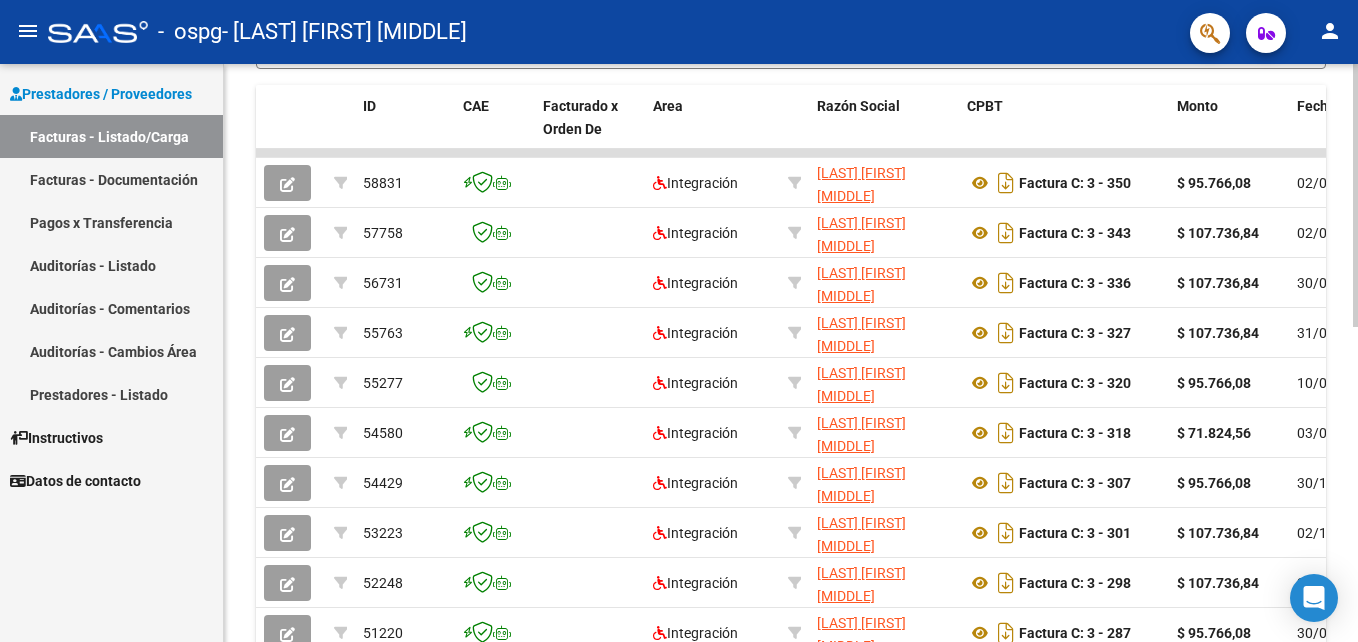 scroll, scrollTop: 544, scrollLeft: 0, axis: vertical 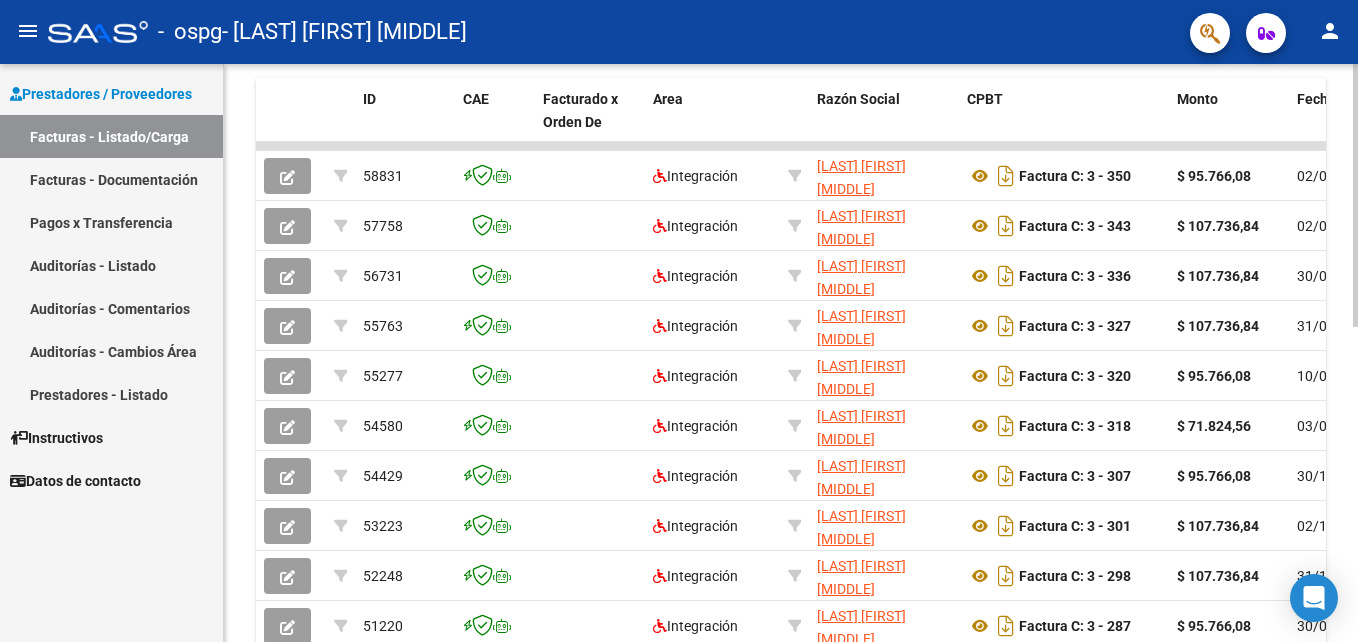 click on "Video tutorial   PRESTADORES -> Listado de CPBTs Emitidos por Prestadores / Proveedores (alt+q)   Cargar Comprobante
cloud_download  CSV  cloud_download  EXCEL  cloud_download  Estandar   Descarga Masiva
Filtros Id Area Area Todos Confirmado   Mostrar totalizadores   FILTROS DEL COMPROBANTE  Comprobante Tipo Comprobante Tipo Start date – End date Fec. Comprobante Desde / Hasta Días Emisión Desde(cant. días) Días Emisión Hasta(cant. días) CUIT / Razón Social Pto. Venta Nro. Comprobante Código SSS CAE Válido CAE Válido Todos Cargado Módulo Hosp. Todos Tiene facturacion Apócrifa Hospital Refes  FILTROS DE INTEGRACION  Período De Prestación Campos del Archivo de Rendición Devuelto x SSS (dr_envio) Todos Rendido x SSS (dr_envio) Tipo de Registro Tipo de Registro Período Presentación Período Presentación Campos del Legajo Asociado (preaprobación) Afiliado Legajo (cuil/nombre) Todos Solo facturas preaprobadas  MAS FILTROS  Todos Con Doc. Respaldatoria Todos Con Trazabilidad Todos – –" 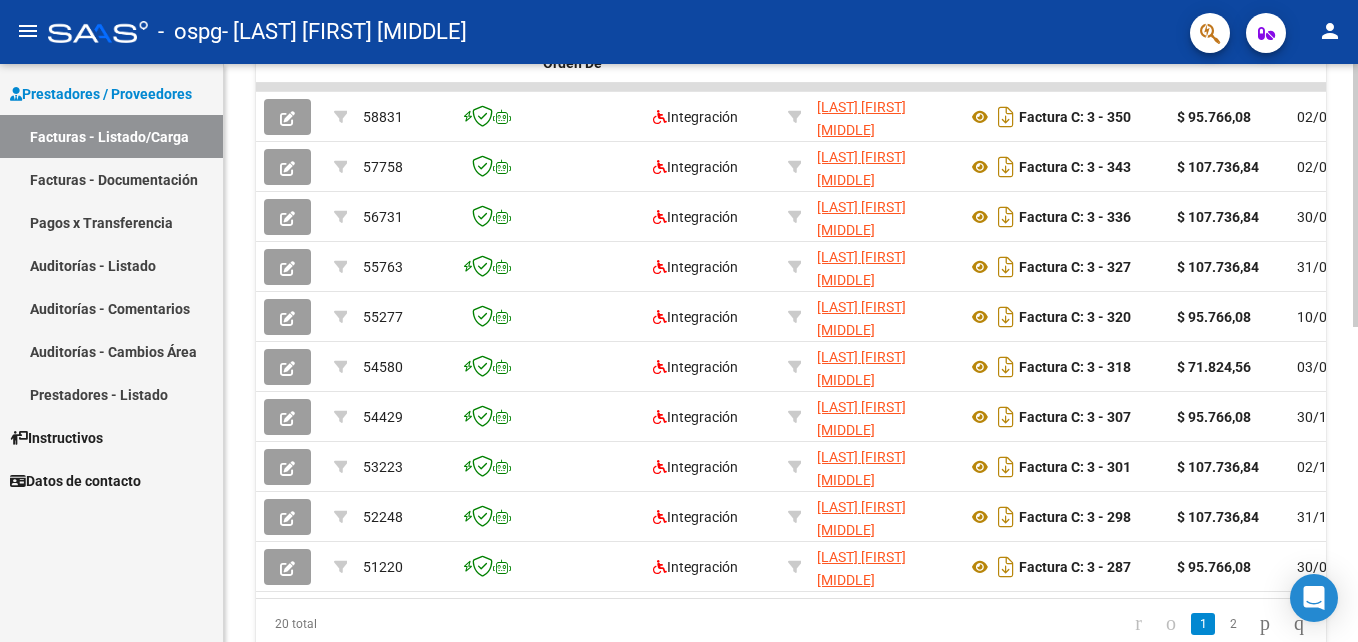scroll, scrollTop: 612, scrollLeft: 0, axis: vertical 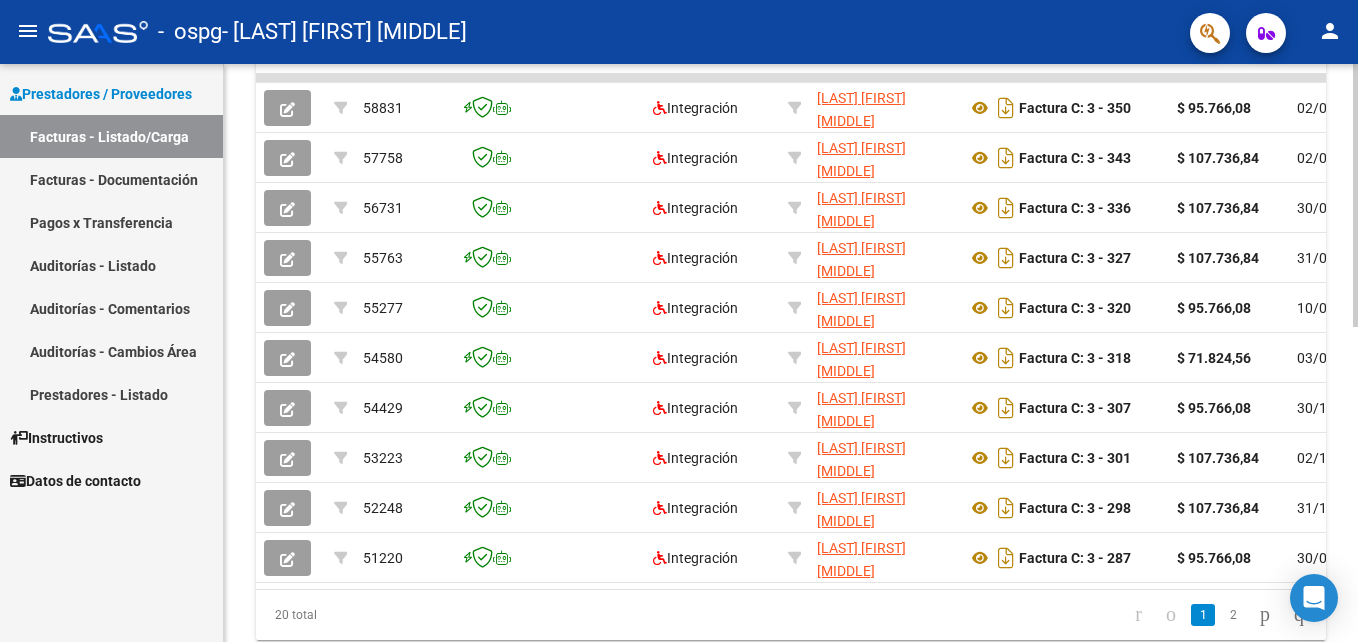 click 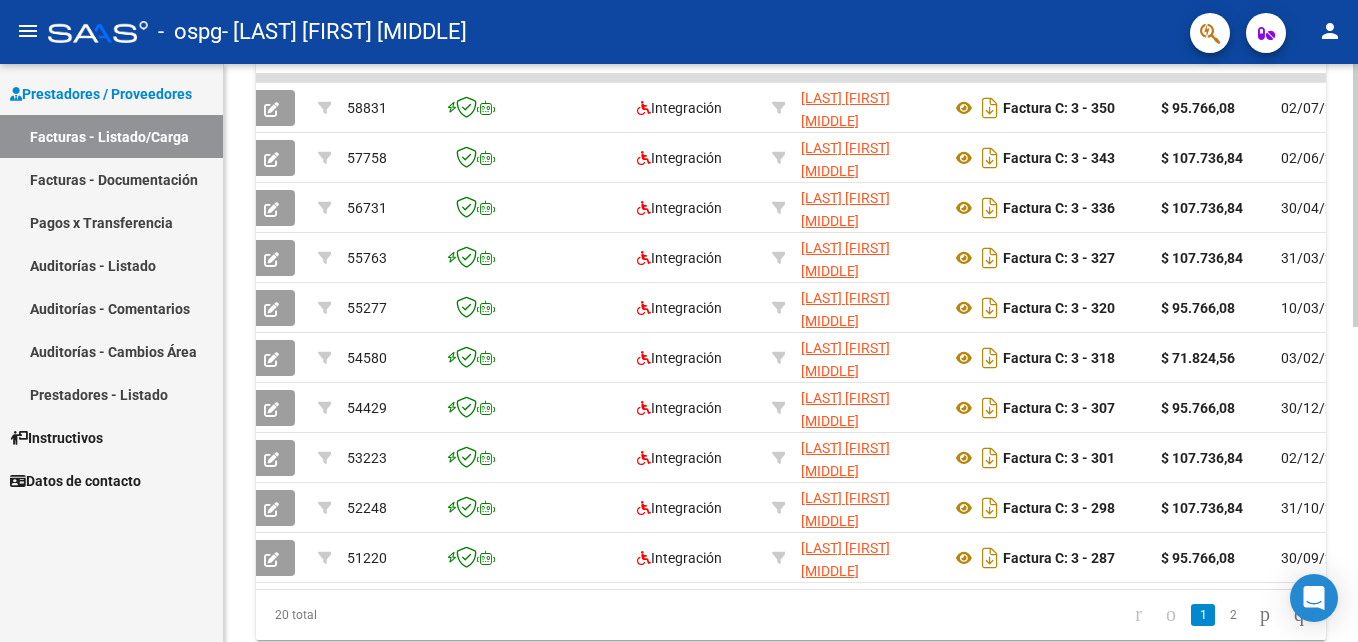 scroll, scrollTop: 0, scrollLeft: 0, axis: both 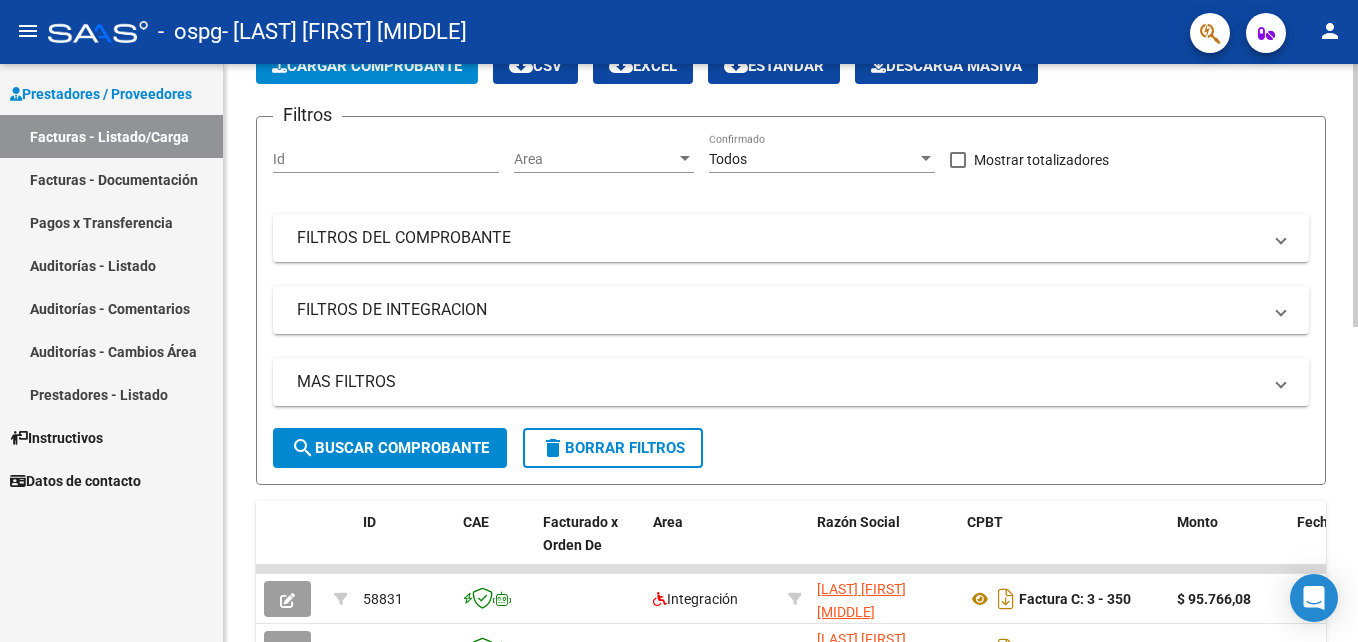 click on "Video tutorial   PRESTADORES -> Listado de CPBTs Emitidos por Prestadores / Proveedores (alt+q)   Cargar Comprobante
cloud_download  CSV  cloud_download  EXCEL  cloud_download  Estandar   Descarga Masiva
Filtros Id Area Area Todos Confirmado   Mostrar totalizadores   FILTROS DEL COMPROBANTE  Comprobante Tipo Comprobante Tipo Start date – End date Fec. Comprobante Desde / Hasta Días Emisión Desde(cant. días) Días Emisión Hasta(cant. días) CUIT / Razón Social Pto. Venta Nro. Comprobante Código SSS CAE Válido CAE Válido Todos Cargado Módulo Hosp. Todos Tiene facturacion Apócrifa Hospital Refes  FILTROS DE INTEGRACION  Período De Prestación Campos del Archivo de Rendición Devuelto x SSS (dr_envio) Todos Rendido x SSS (dr_envio) Tipo de Registro Tipo de Registro Período Presentación Período Presentación Campos del Legajo Asociado (preaprobación) Afiliado Legajo (cuil/nombre) Todos Solo facturas preaprobadas  MAS FILTROS  Todos Con Doc. Respaldatoria Todos Con Trazabilidad Todos – –" 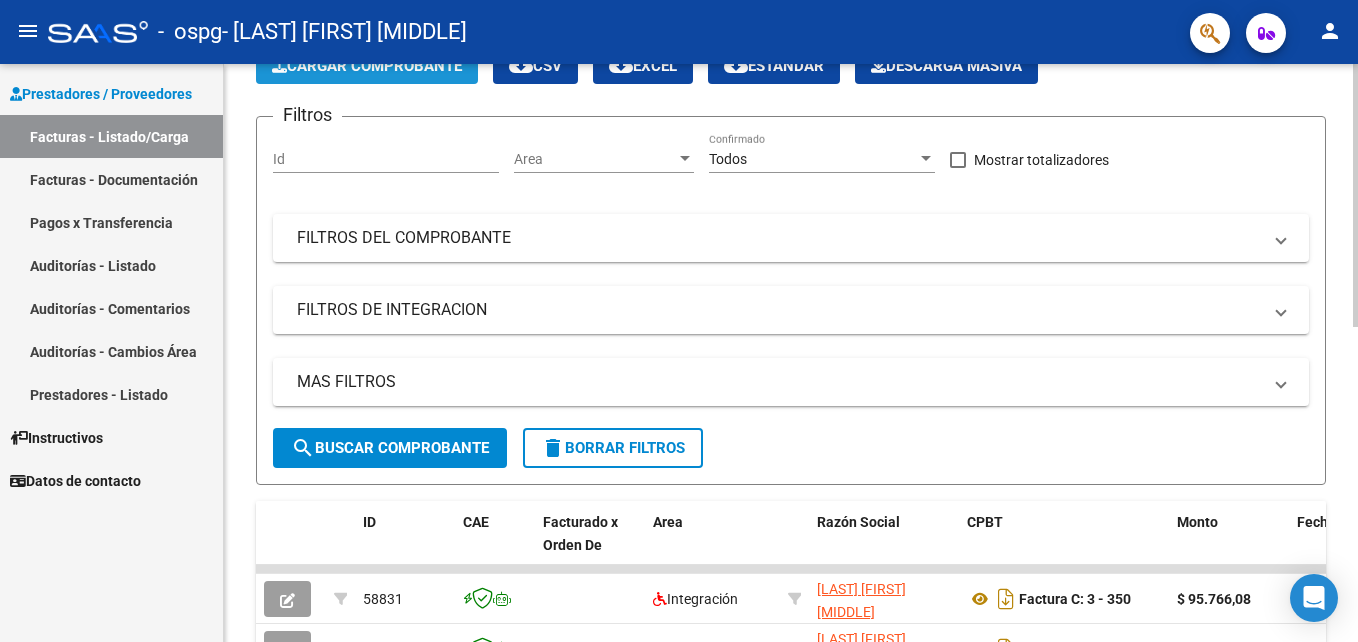 click on "Cargar Comprobante" 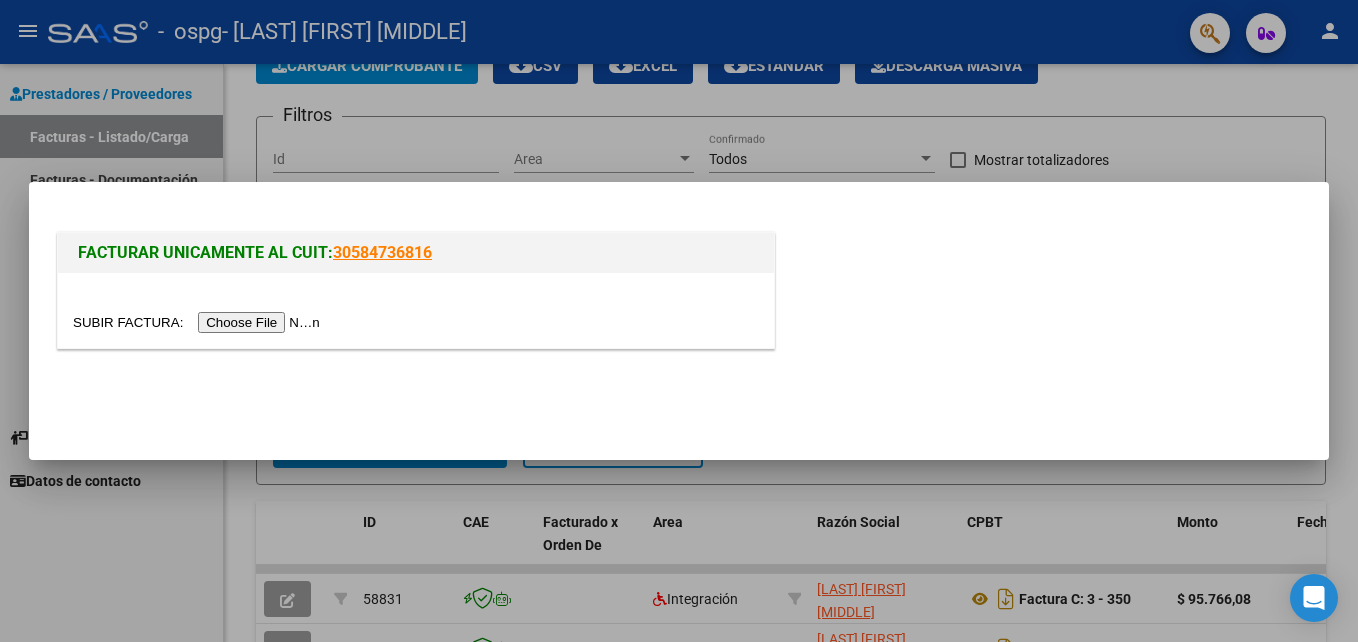 click at bounding box center [199, 322] 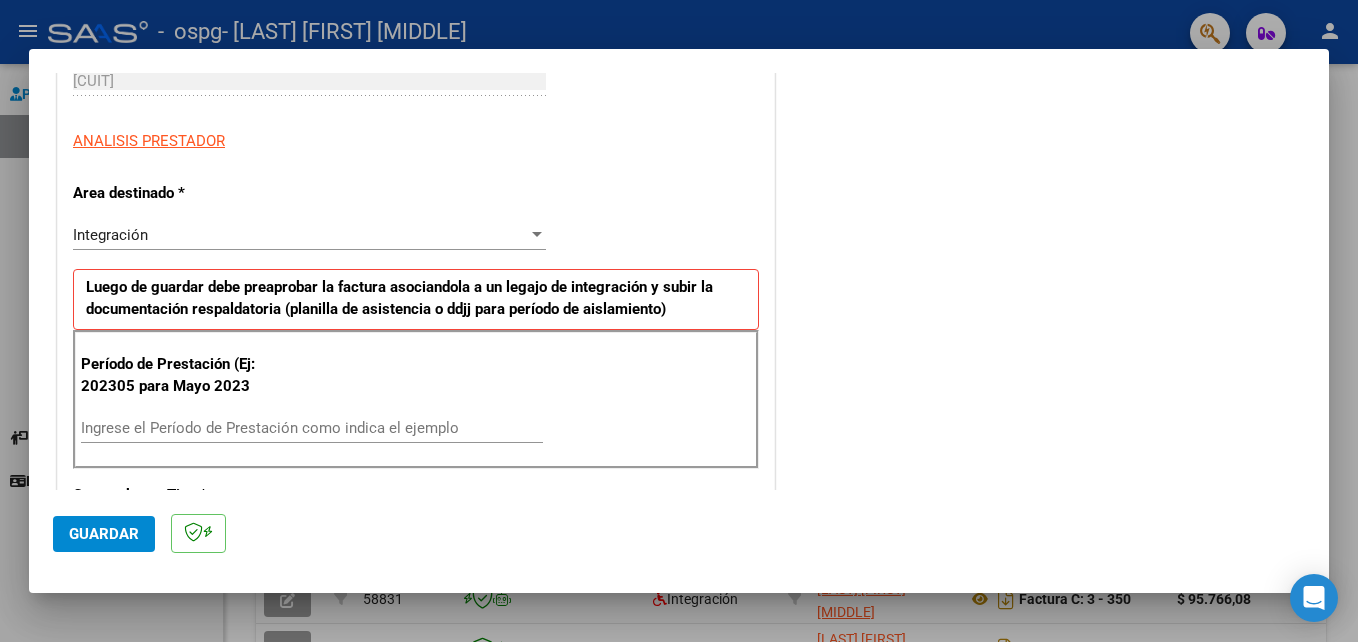 scroll, scrollTop: 367, scrollLeft: 0, axis: vertical 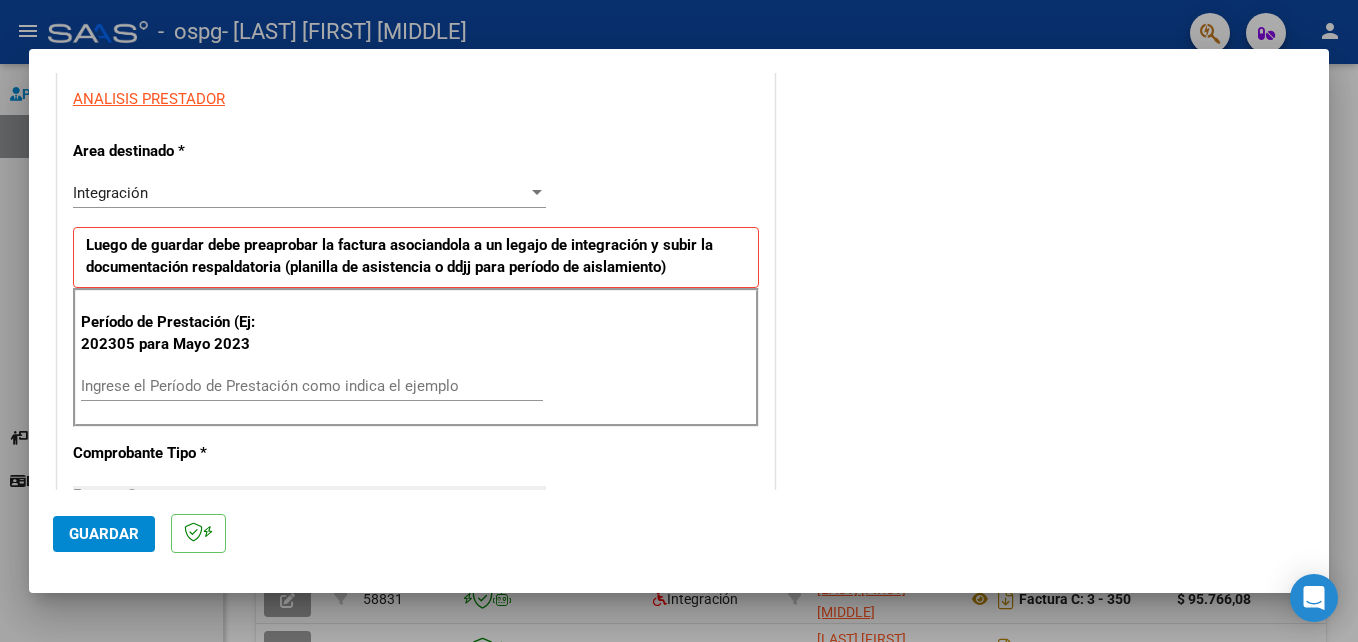click on "Período de Prestación (Ej: 202305 para Mayo 2023    Ingrese el Período de Prestación como indica el ejemplo" at bounding box center [416, 358] 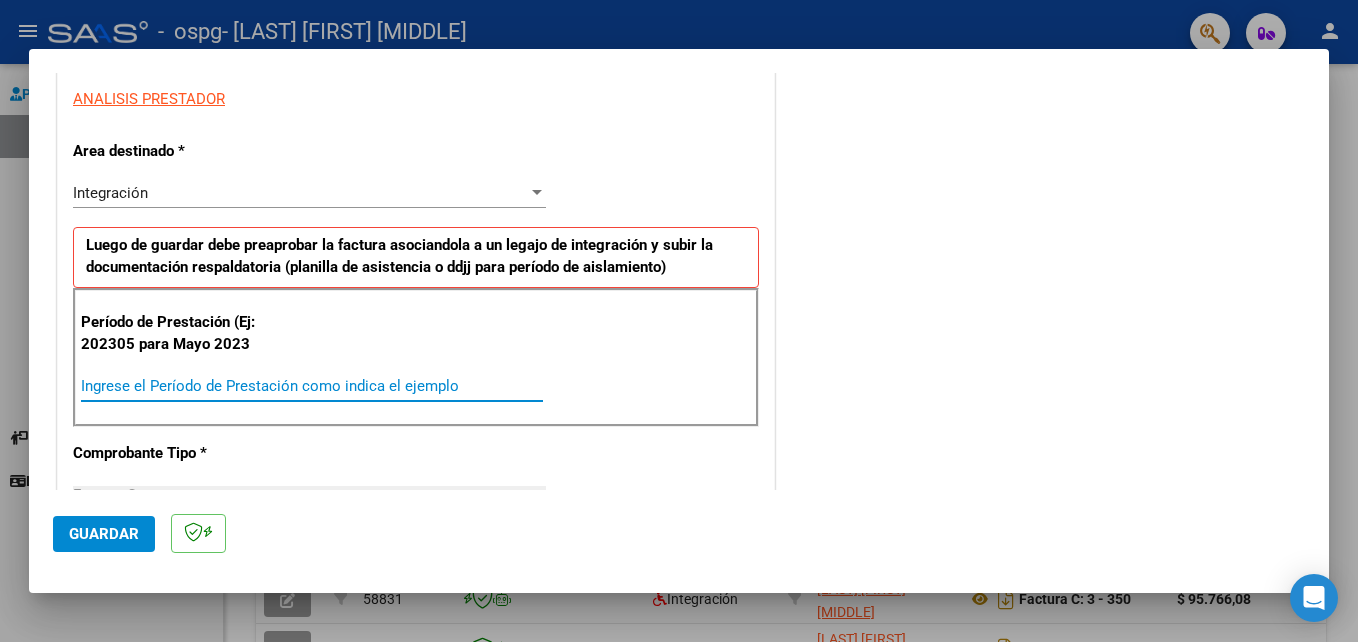 click on "Ingrese el Período de Prestación como indica el ejemplo" at bounding box center (312, 386) 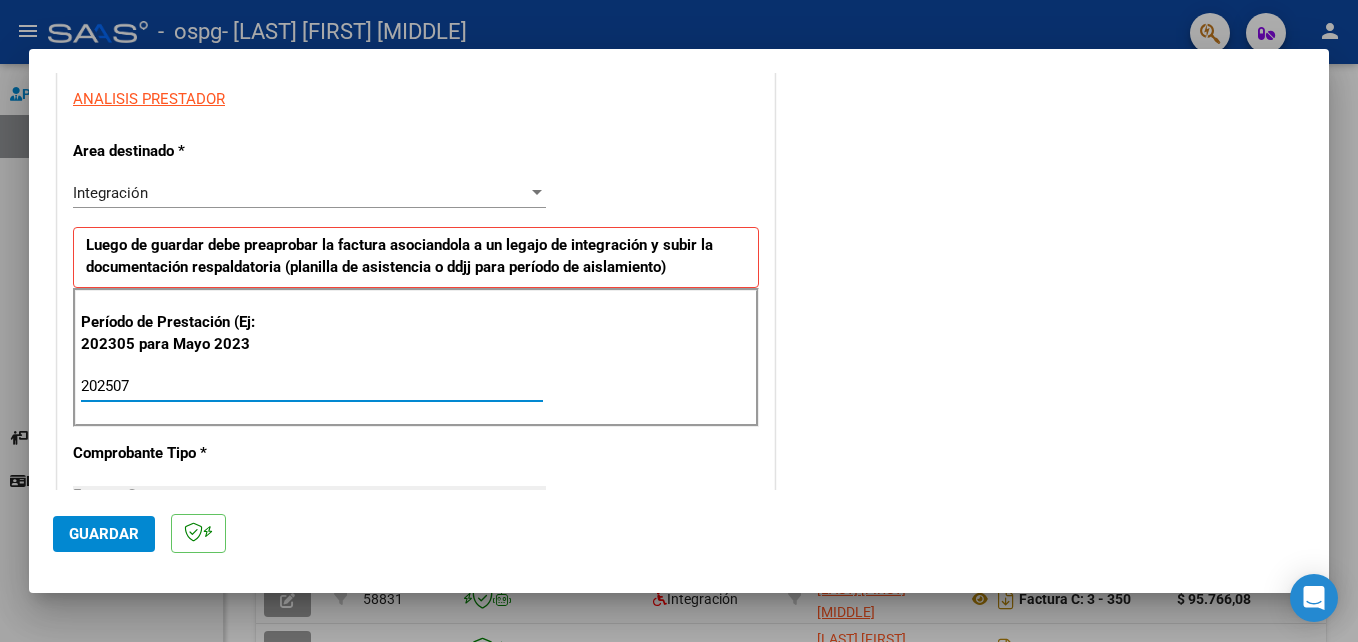 type on "202507" 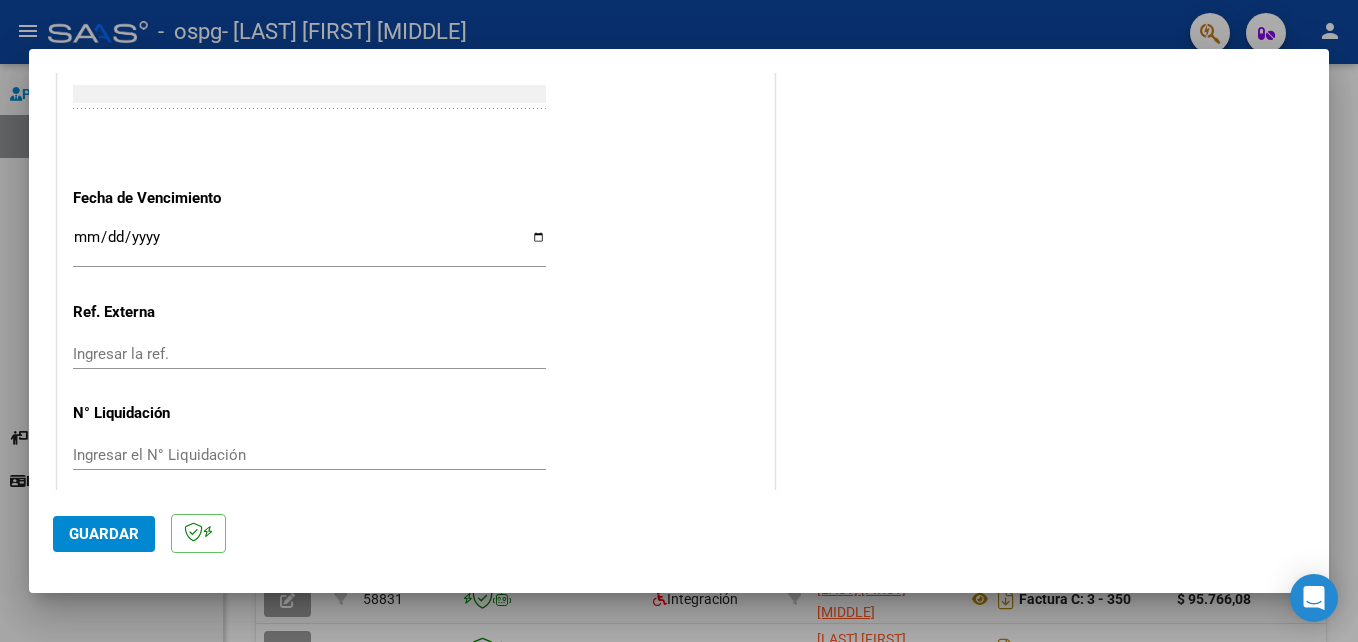 scroll, scrollTop: 1292, scrollLeft: 0, axis: vertical 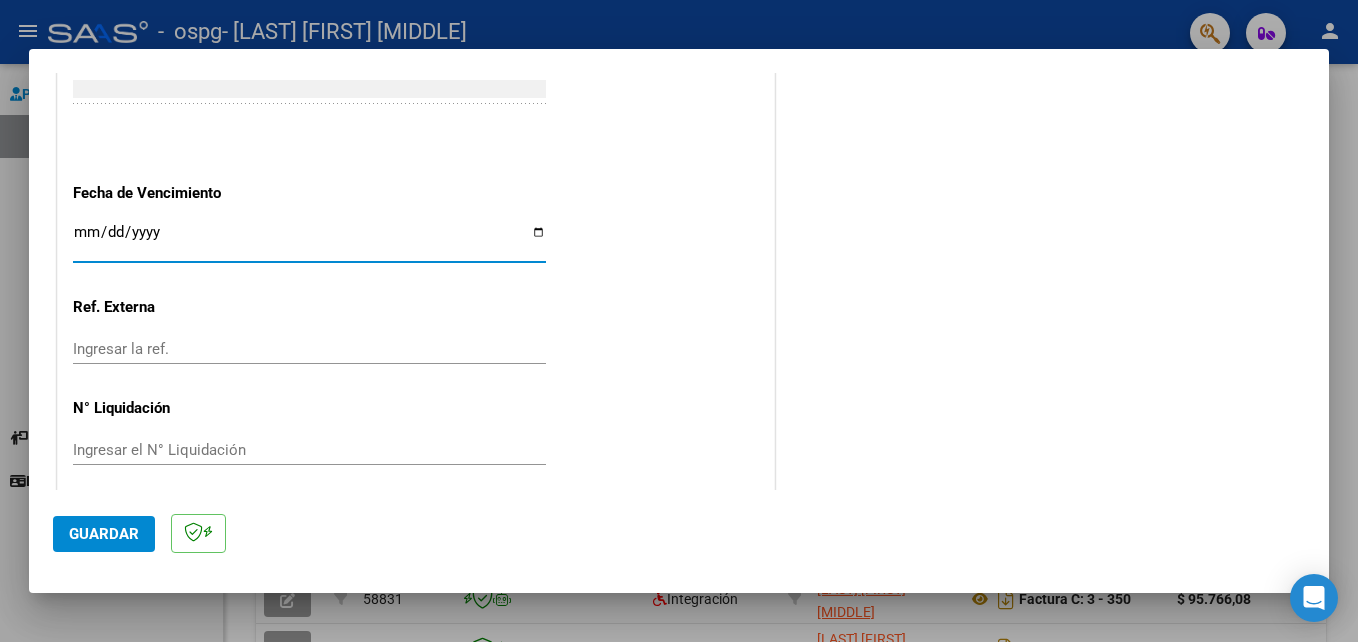 click on "Ingresar la fecha" at bounding box center [309, 240] 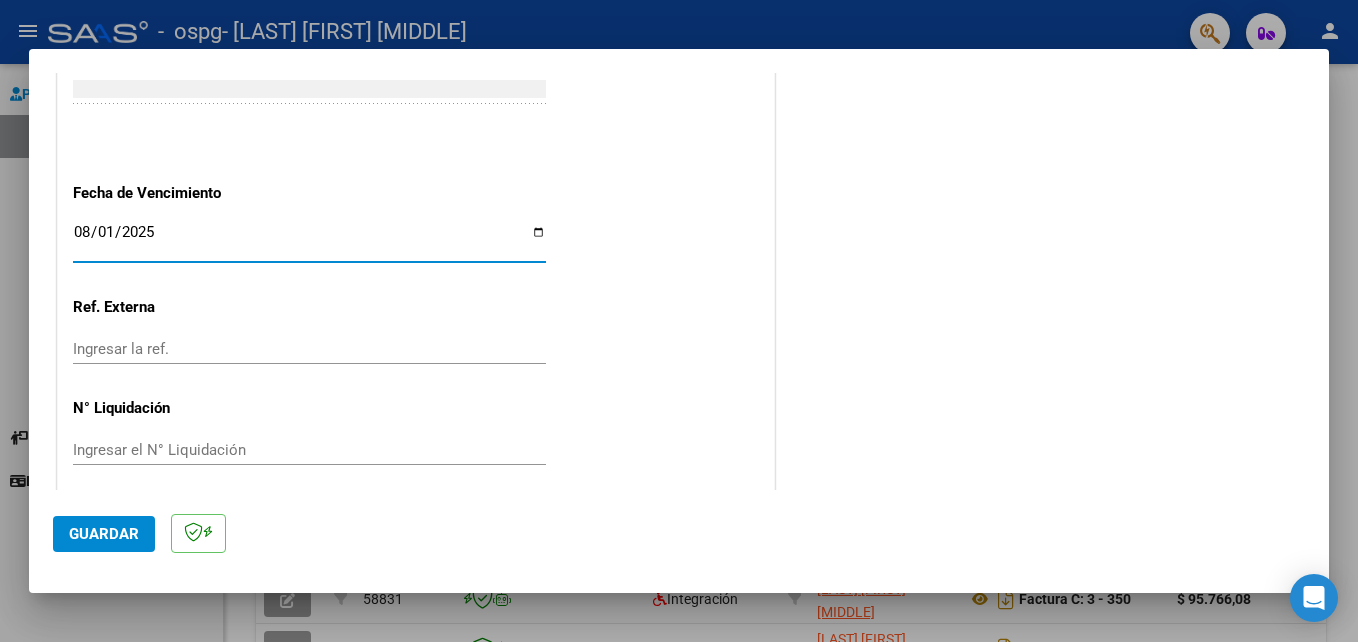 type on "2025-08-01" 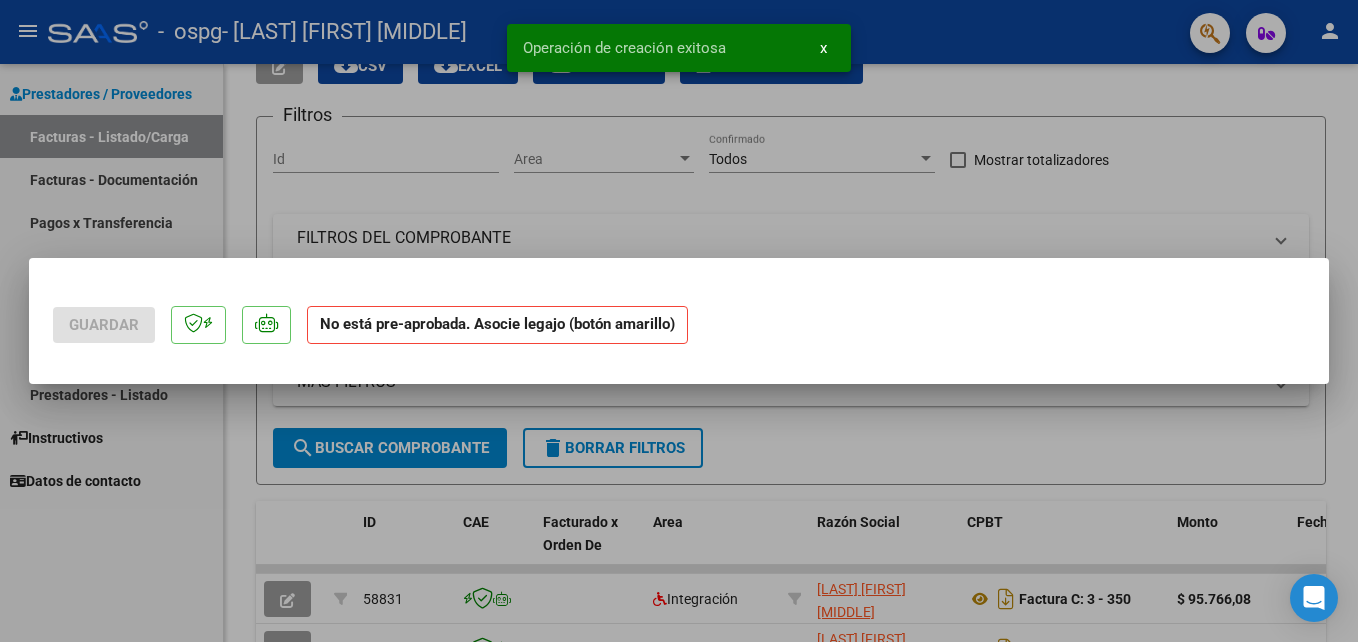scroll, scrollTop: 0, scrollLeft: 0, axis: both 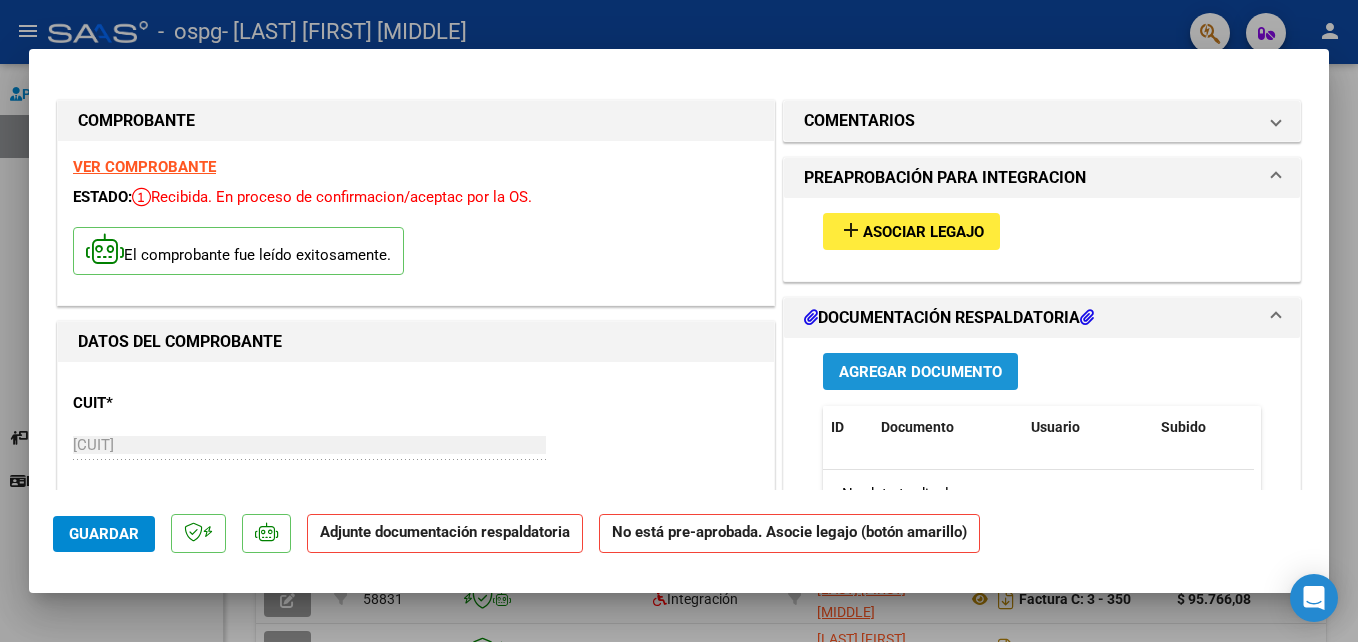 click on "Agregar Documento" at bounding box center (920, 371) 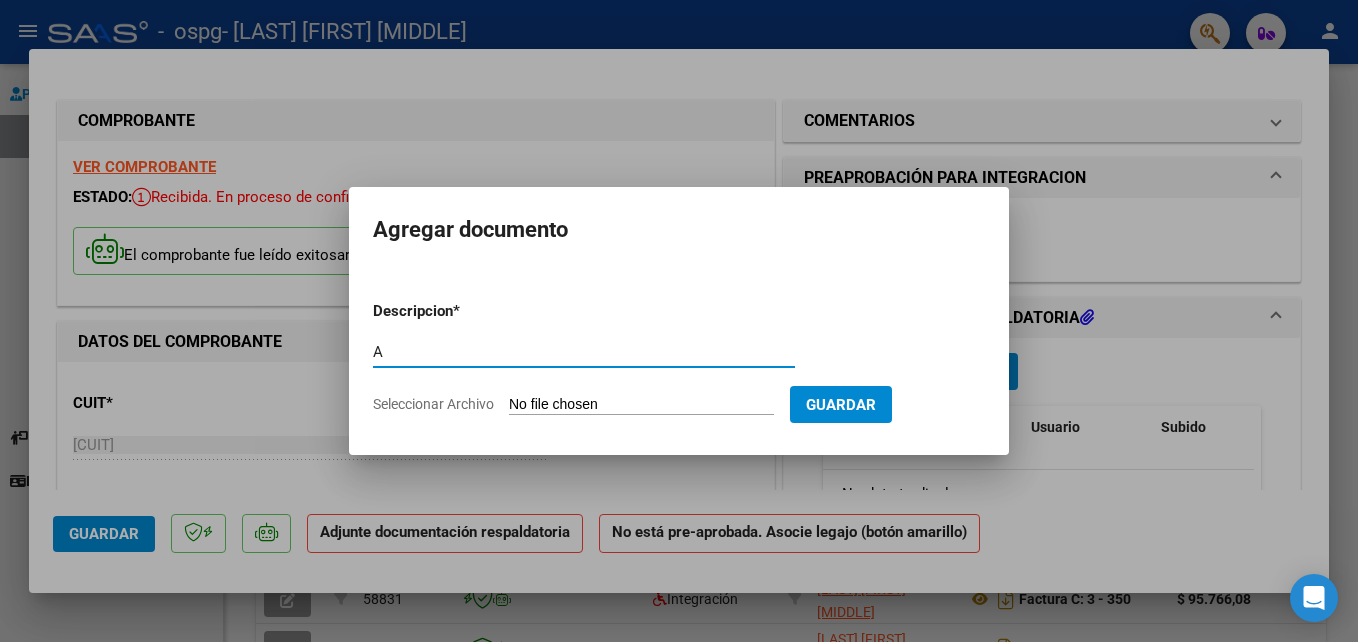 type on "Asistencia" 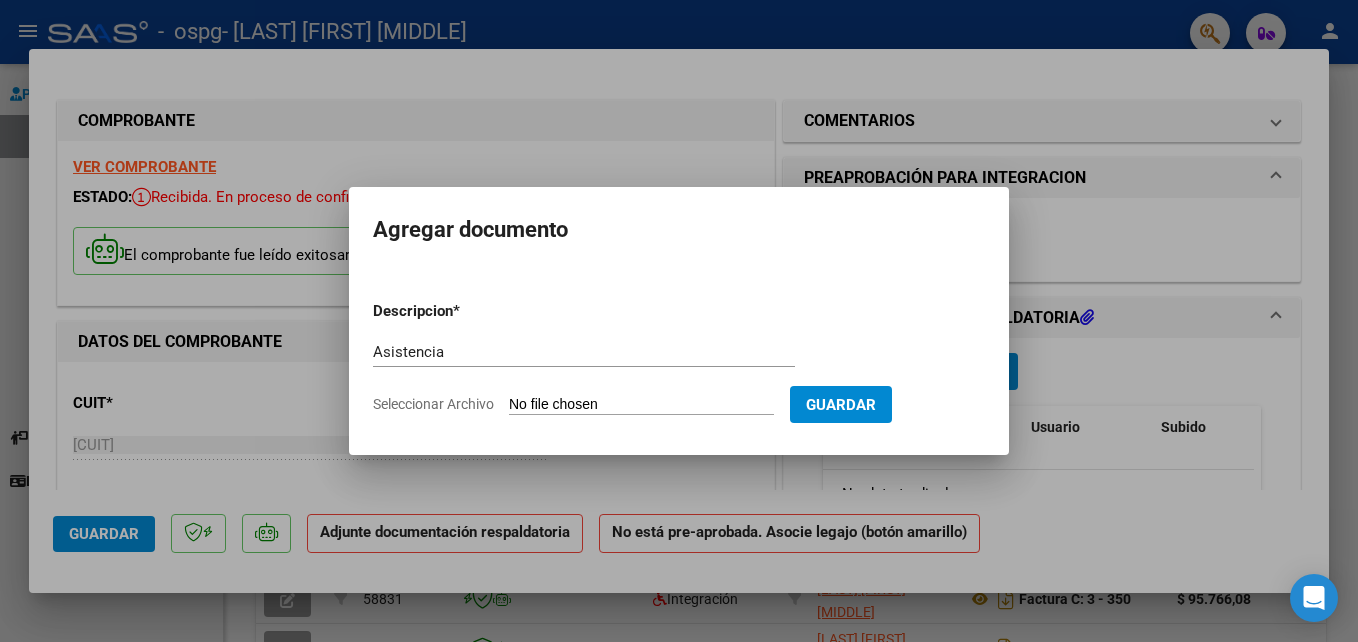 click on "Descripcion  *   Asistencia Escriba aquí una descripcion  Seleccionar Archivo Guardar" at bounding box center (679, 358) 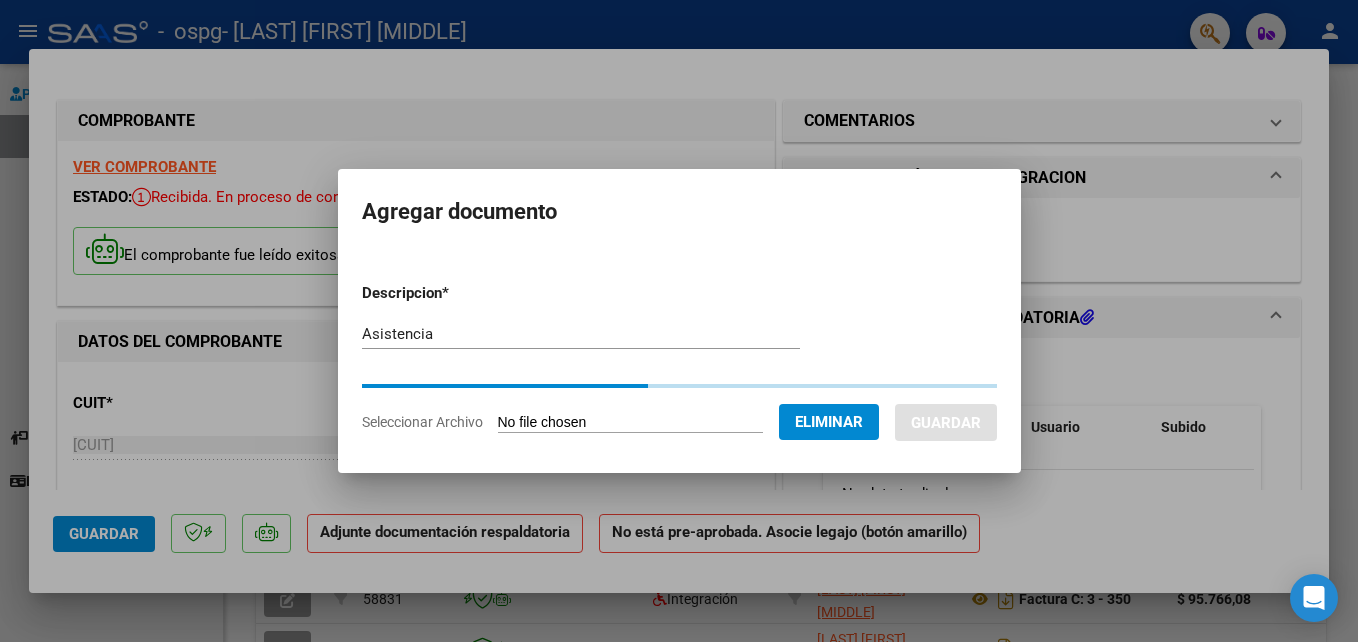 click at bounding box center (679, 321) 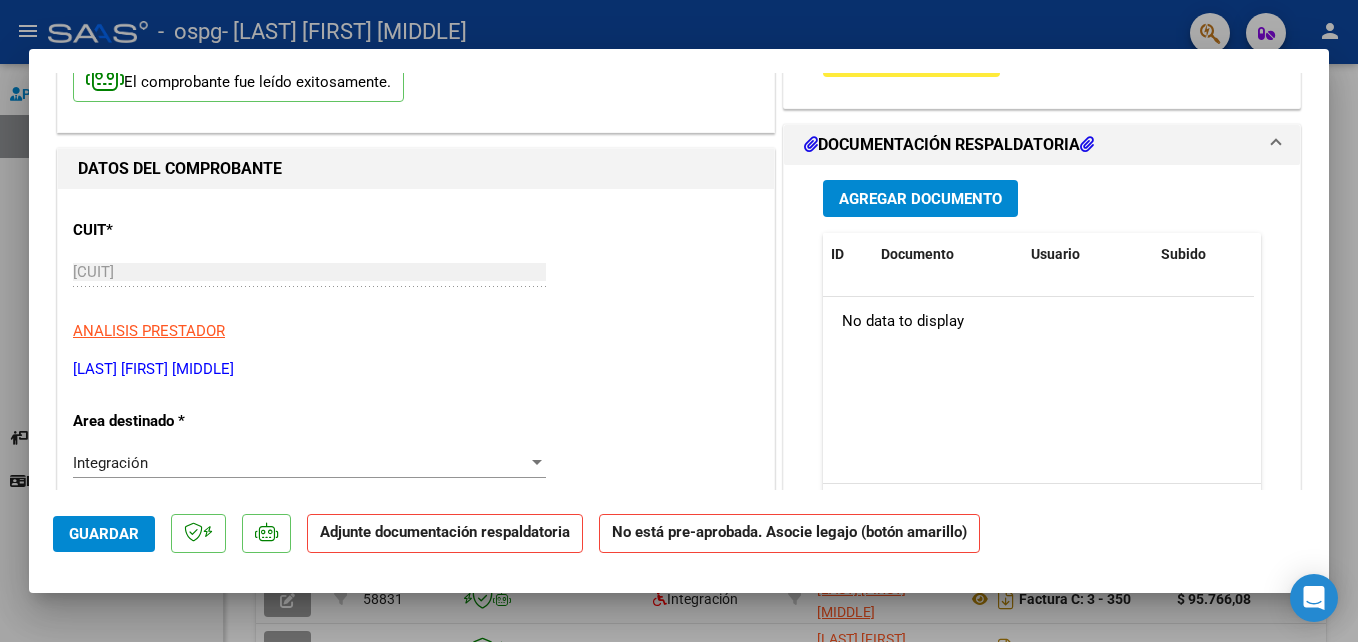 scroll, scrollTop: 169, scrollLeft: 0, axis: vertical 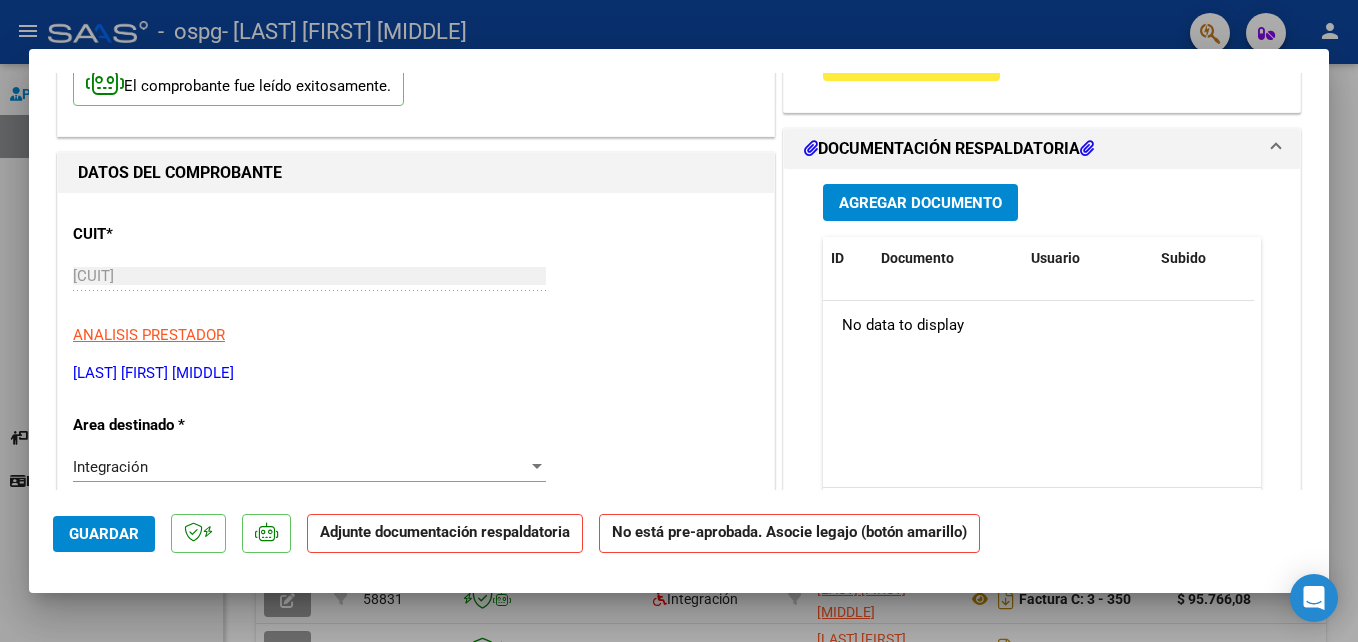click on "Agregar Documento" at bounding box center [920, 202] 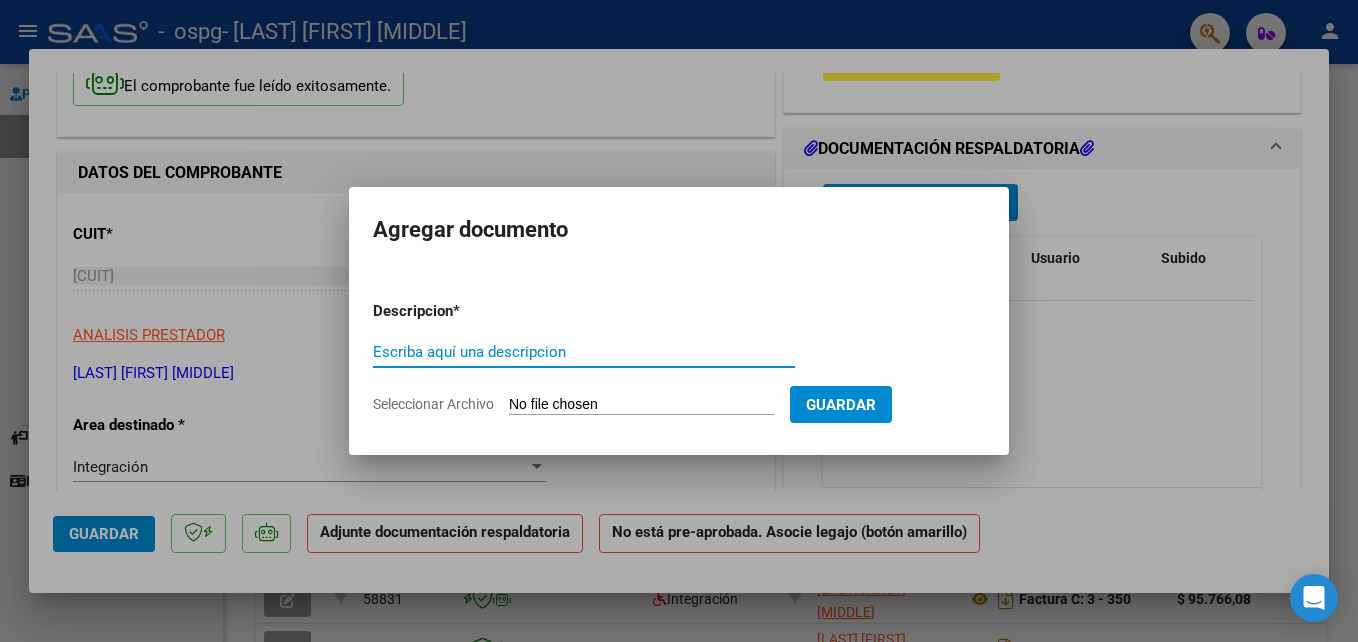 click on "Escriba aquí una descripcion" at bounding box center [584, 352] 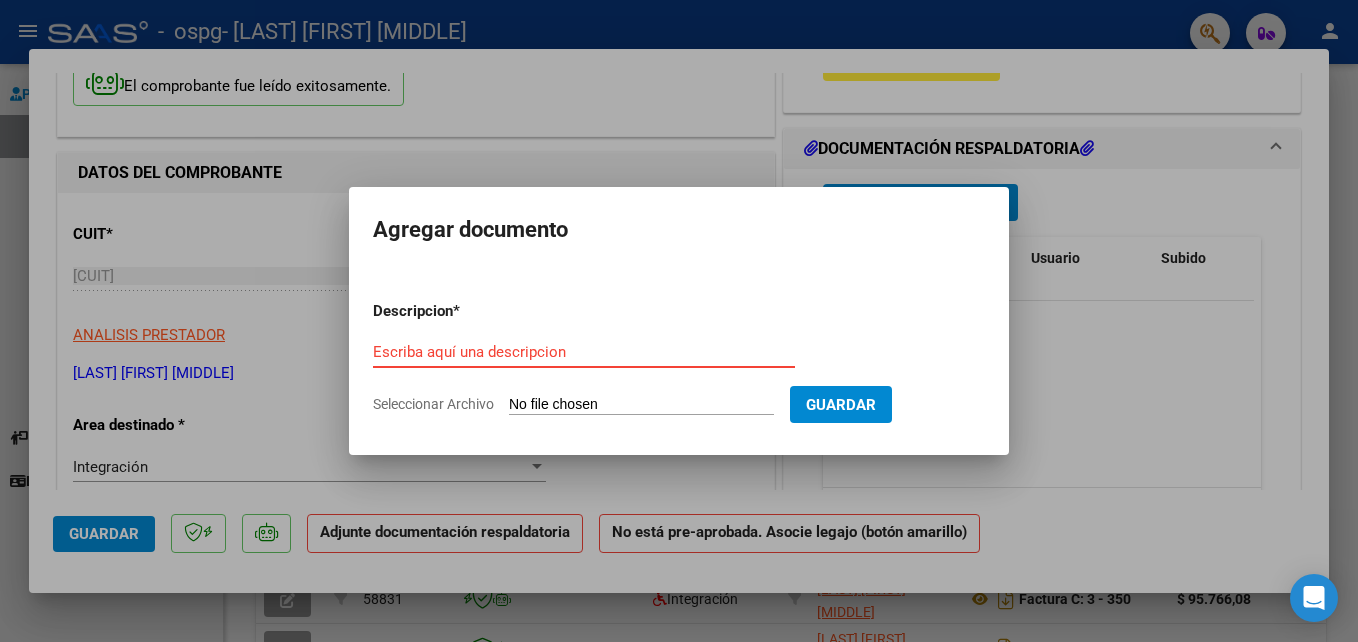 click on "Escriba aquí una descripcion" at bounding box center [584, 352] 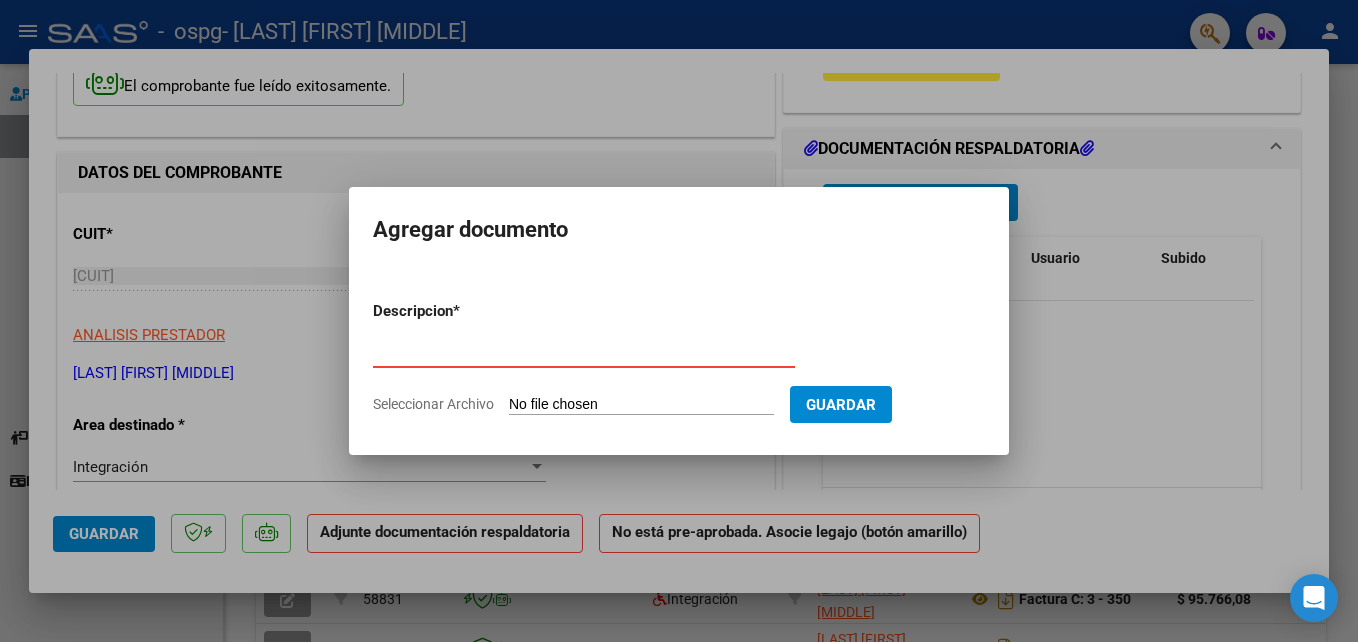 type on "Autorizacion" 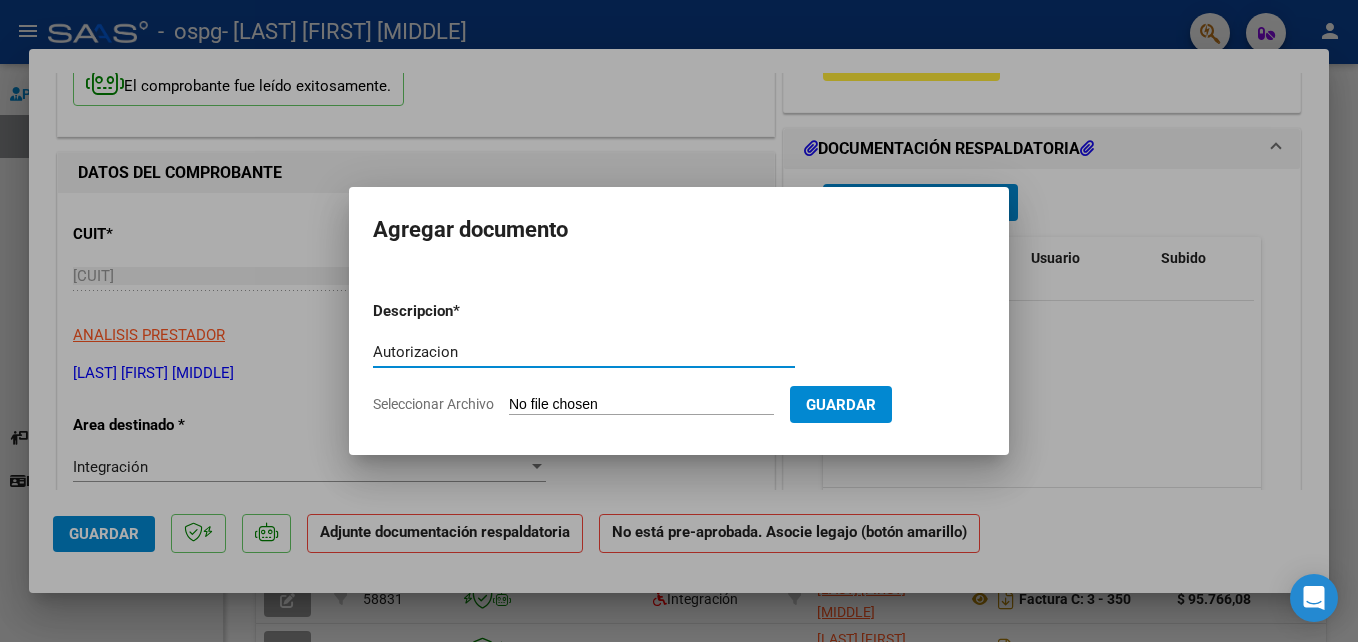 click on "Seleccionar Archivo" at bounding box center [641, 405] 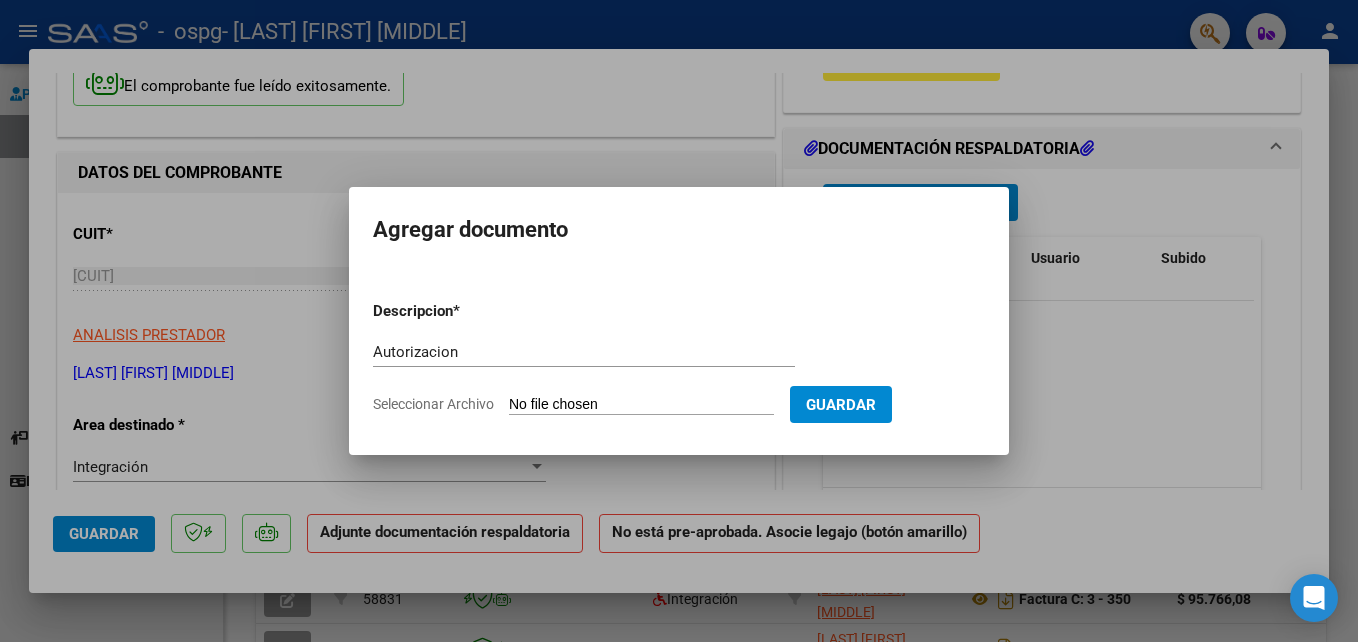 type on "C:\fakepath\[LAST] asistencia [NUMBER]-[YEAR].pdf" 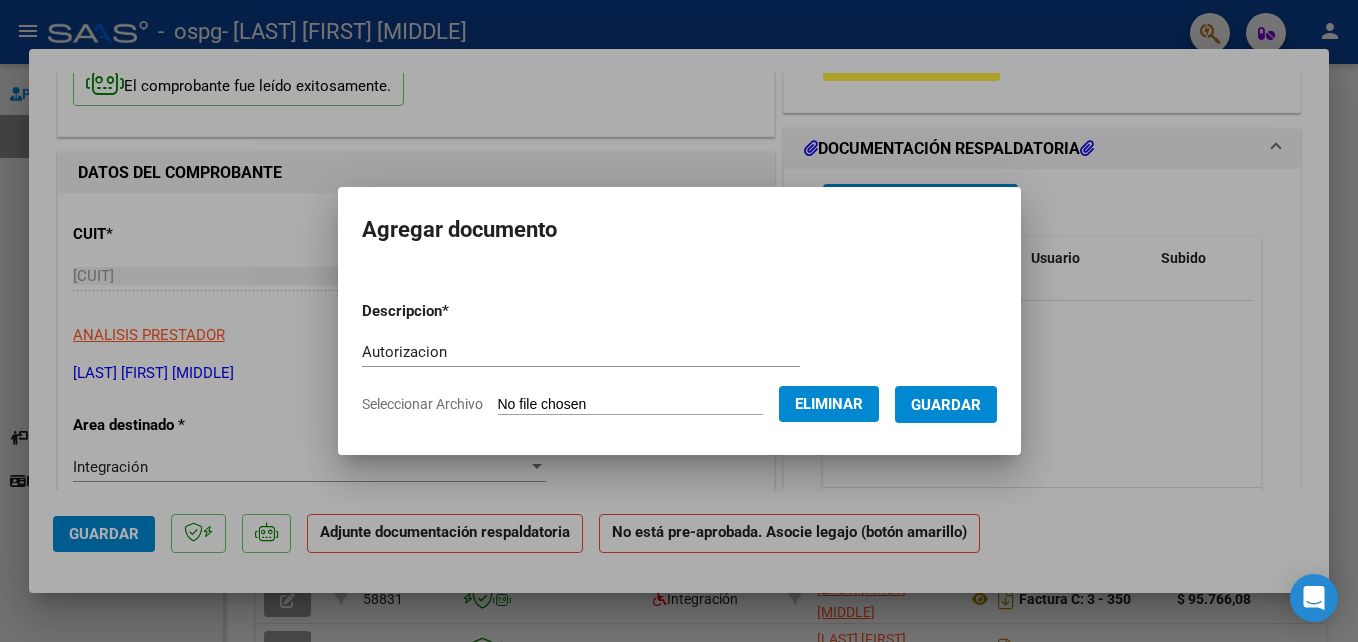 click on "Guardar" at bounding box center [946, 405] 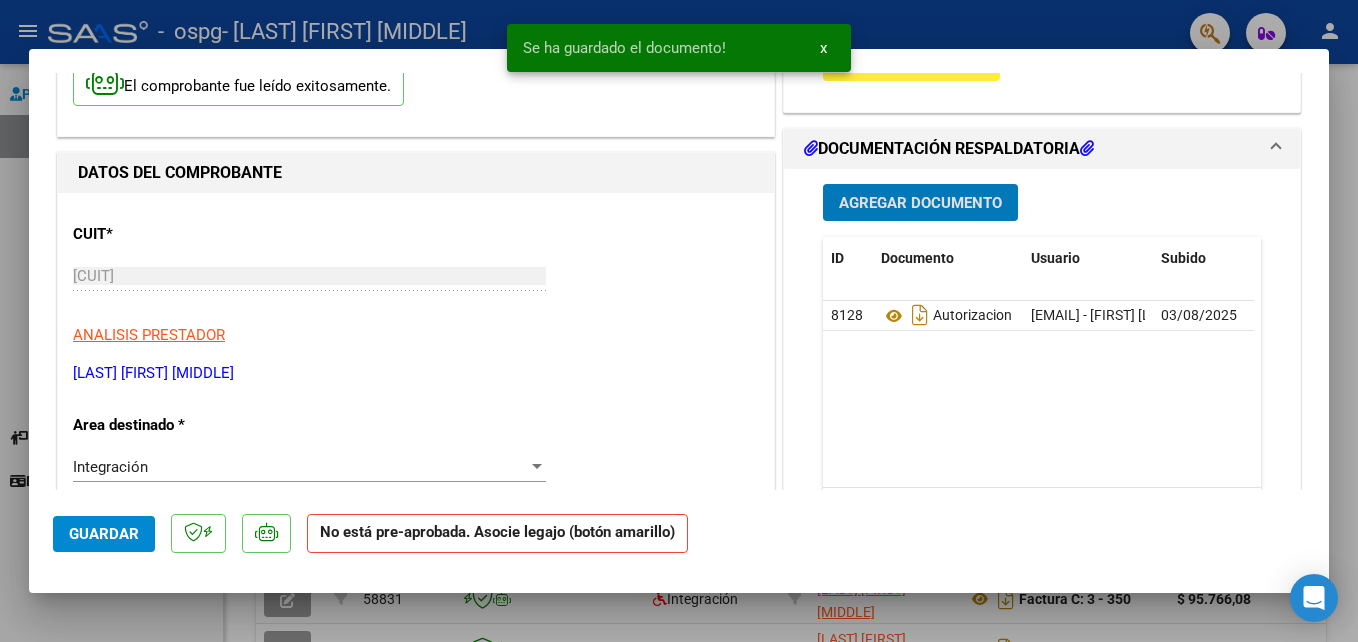 click on "Agregar Documento" at bounding box center [920, 202] 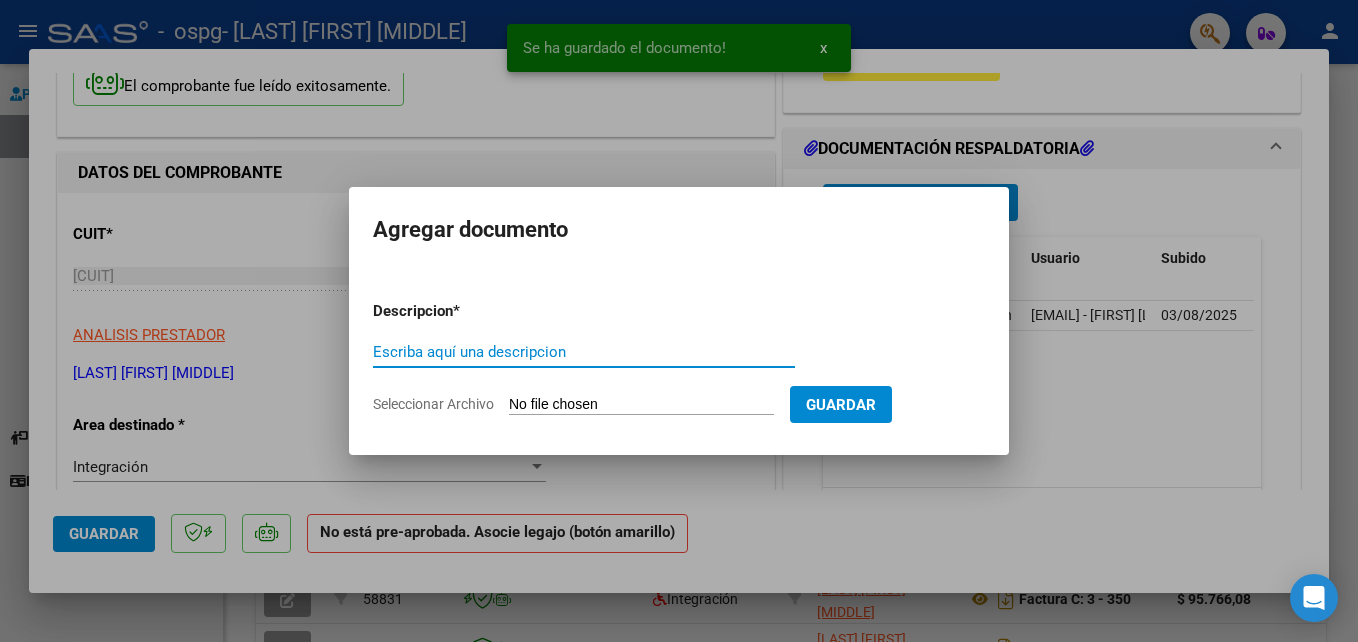 click on "Escriba aquí una descripcion" at bounding box center (584, 352) 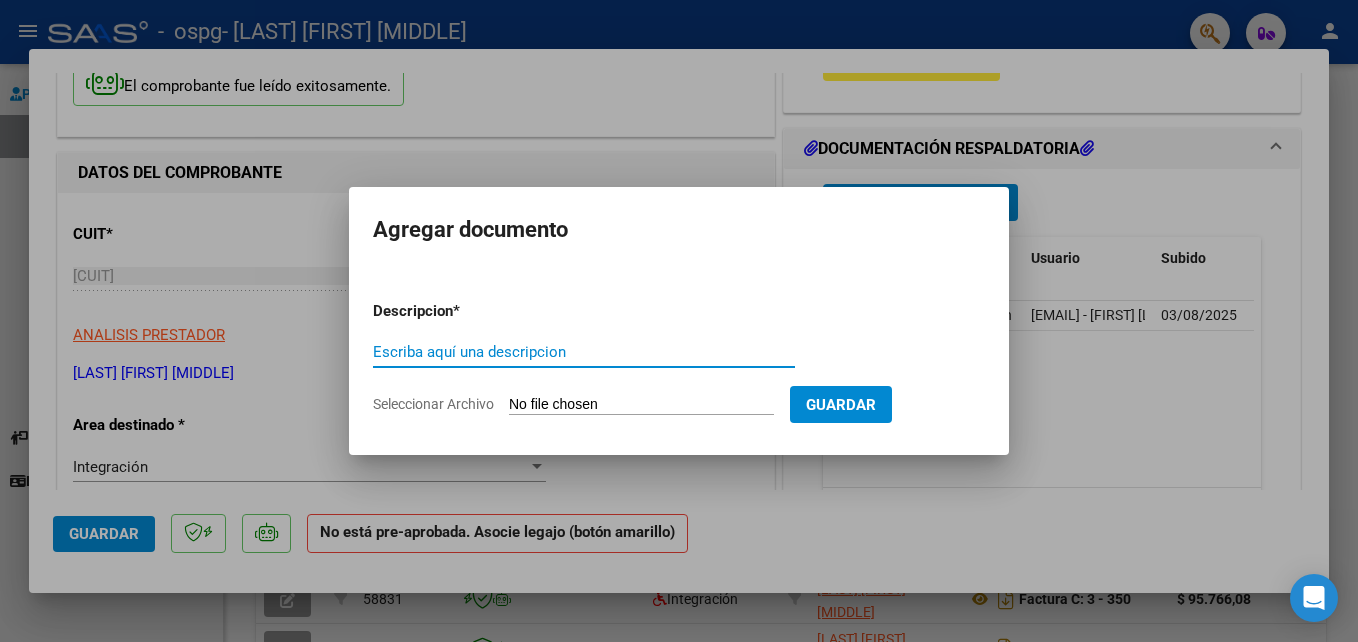 click on "Escriba aquí una descripcion" at bounding box center (584, 352) 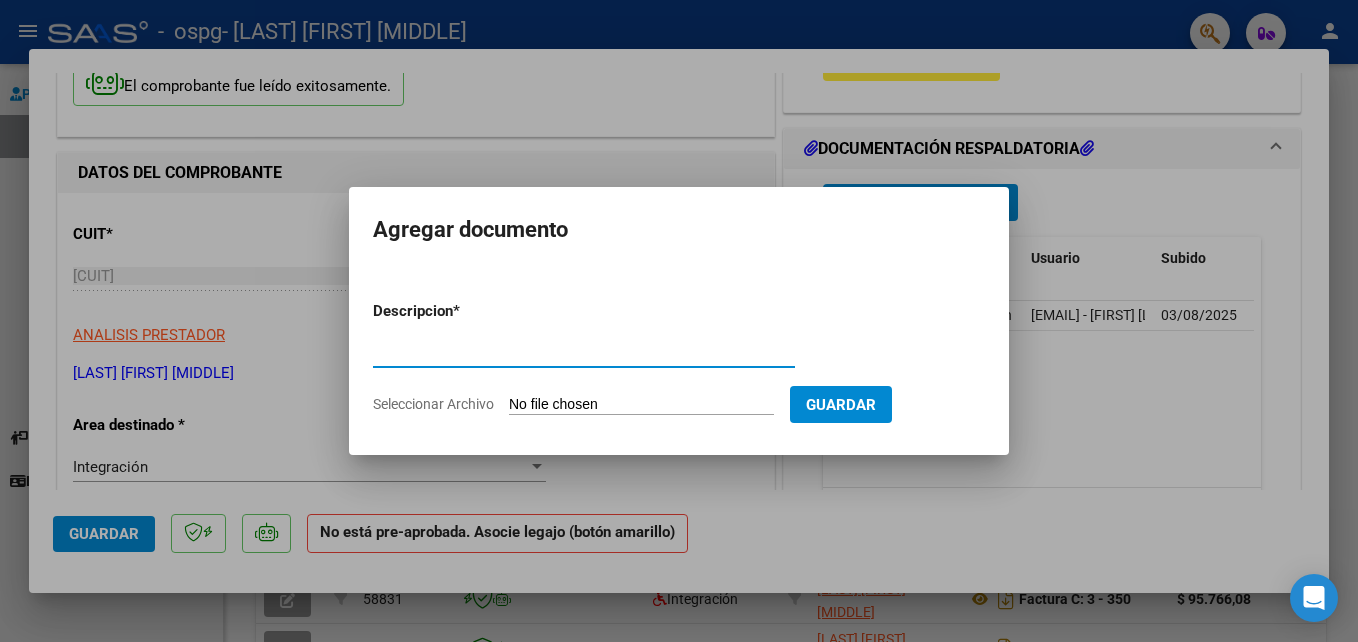type on "Autorizacion" 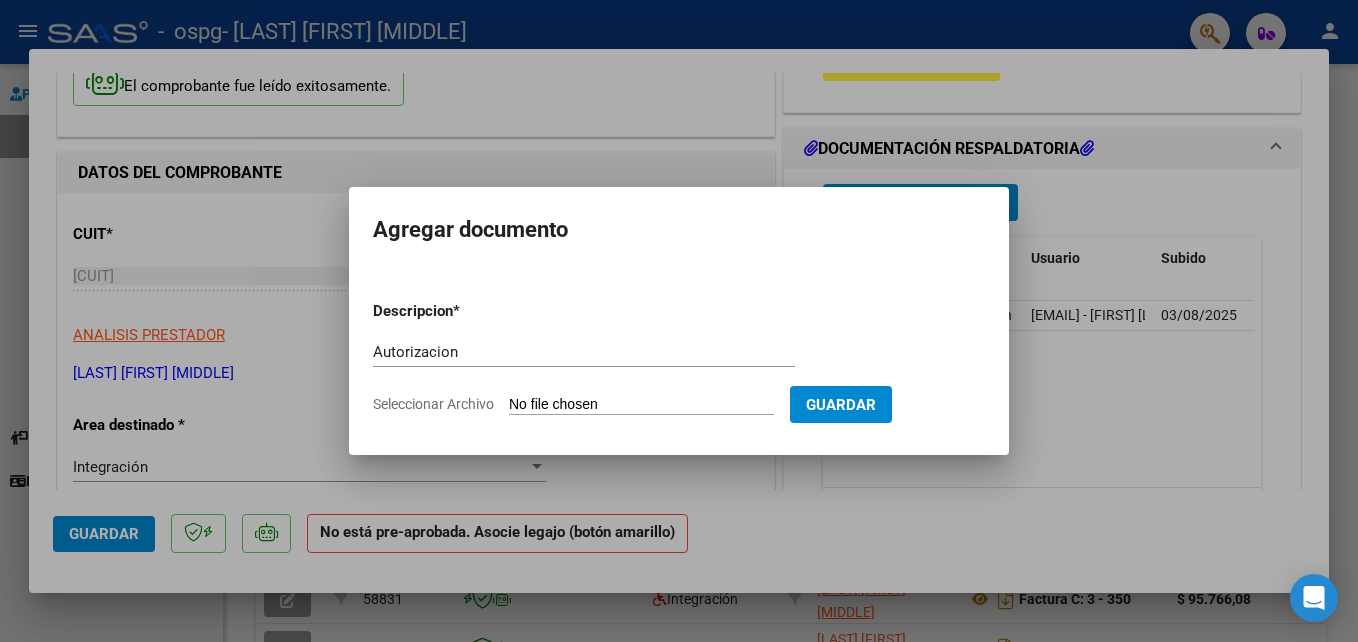 click at bounding box center (679, 321) 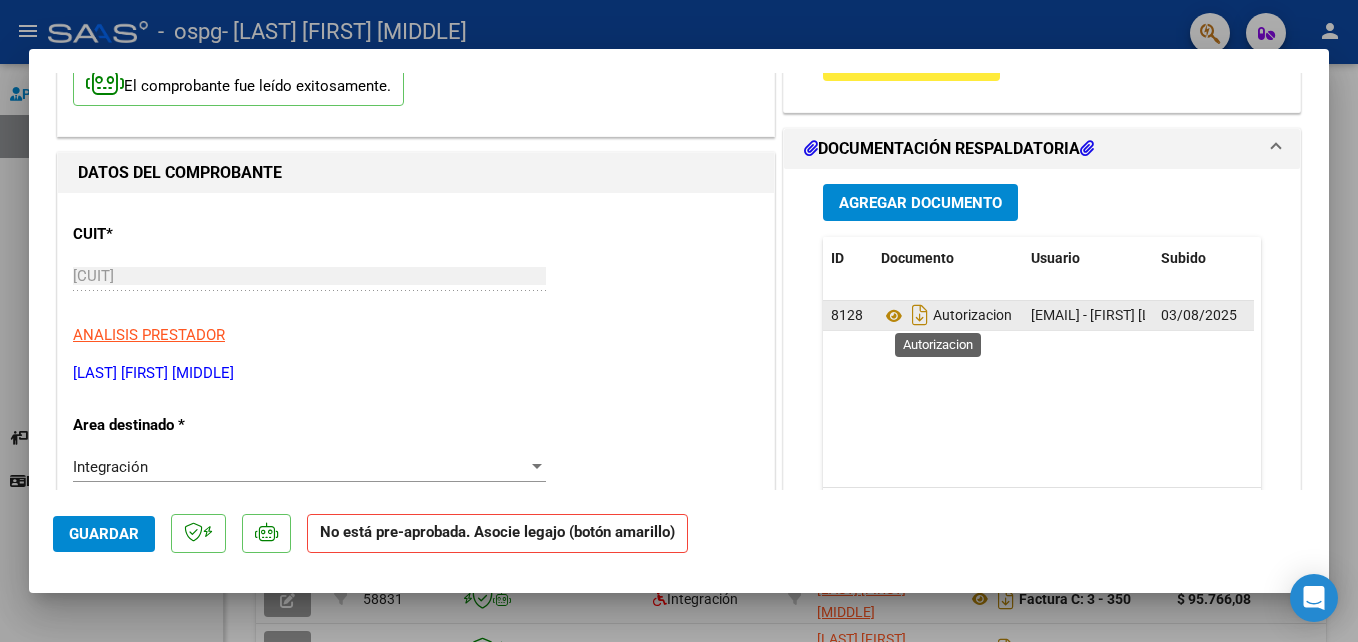click on "Autorizacion" 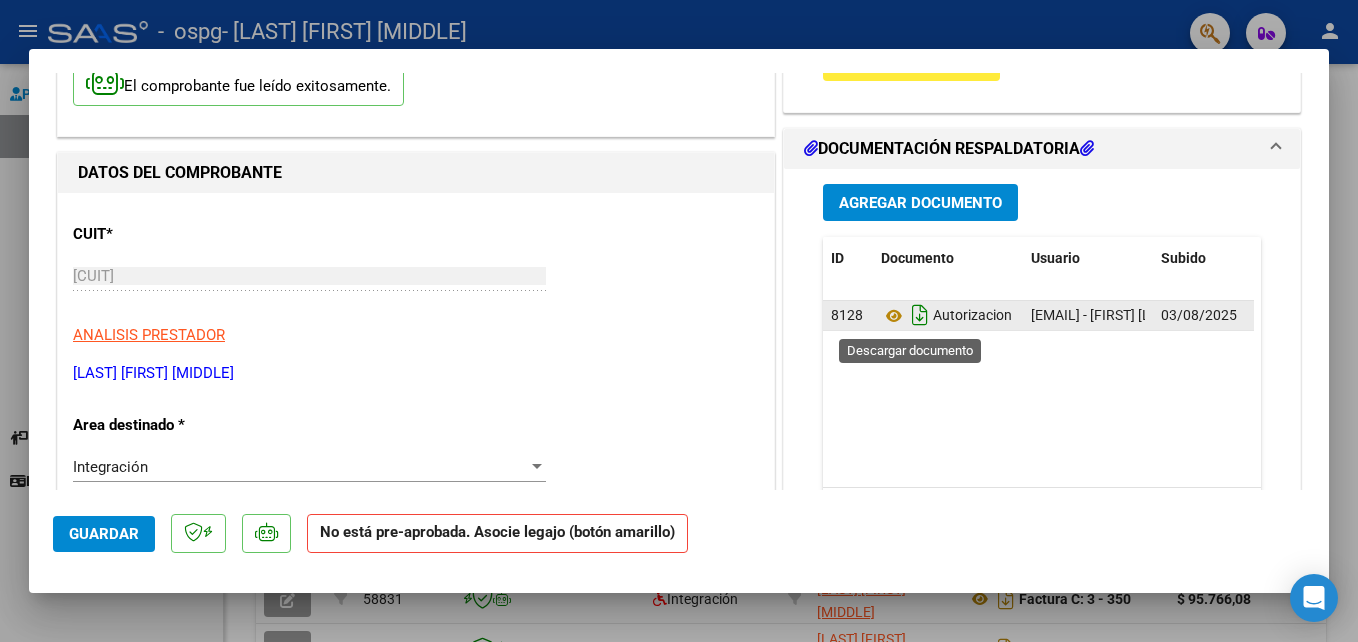 click 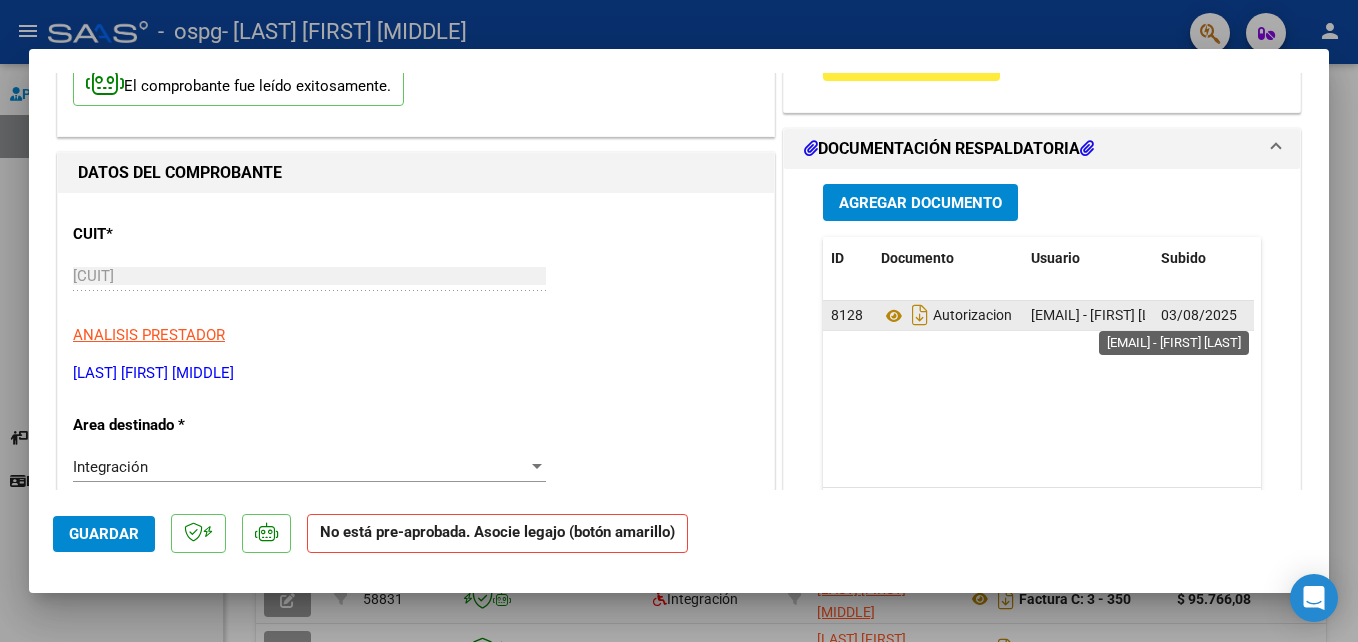 click on "[EMAIL] - [FIRST] [LAST]" 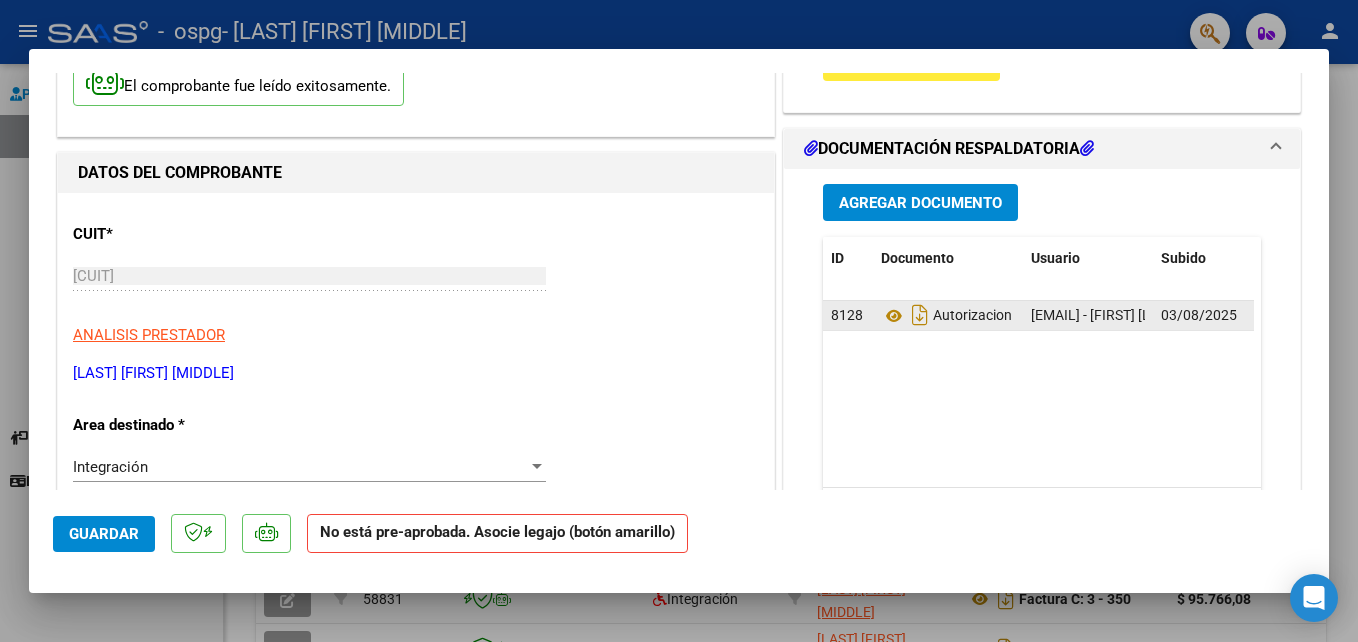 click on "[EMAIL] - [FIRST] [LAST]" 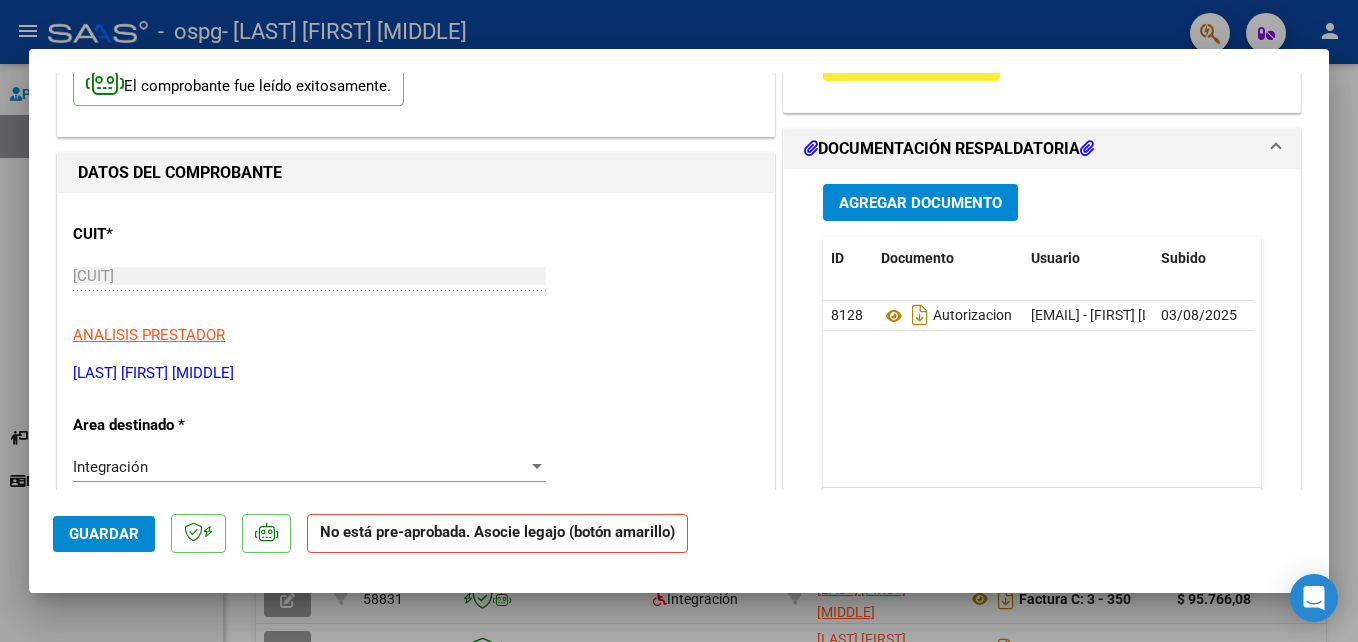 drag, startPoint x: 1046, startPoint y: 311, endPoint x: 1001, endPoint y: 400, distance: 99.72964 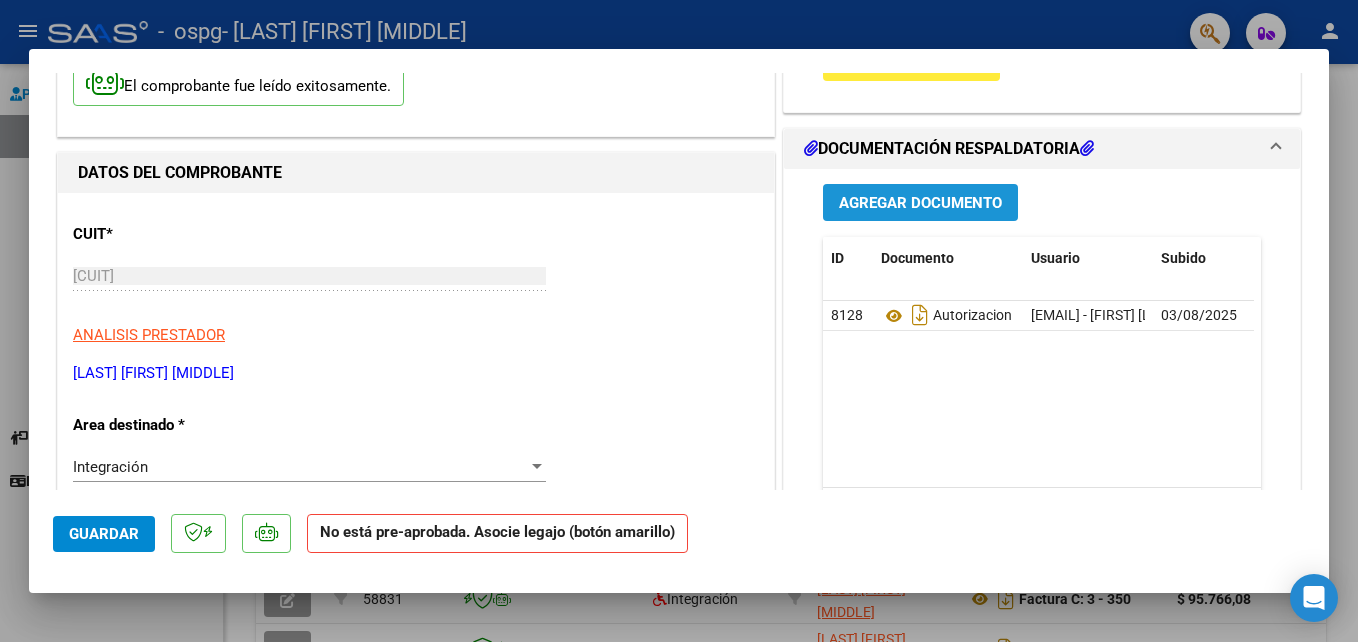 click on "Agregar Documento" at bounding box center (920, 203) 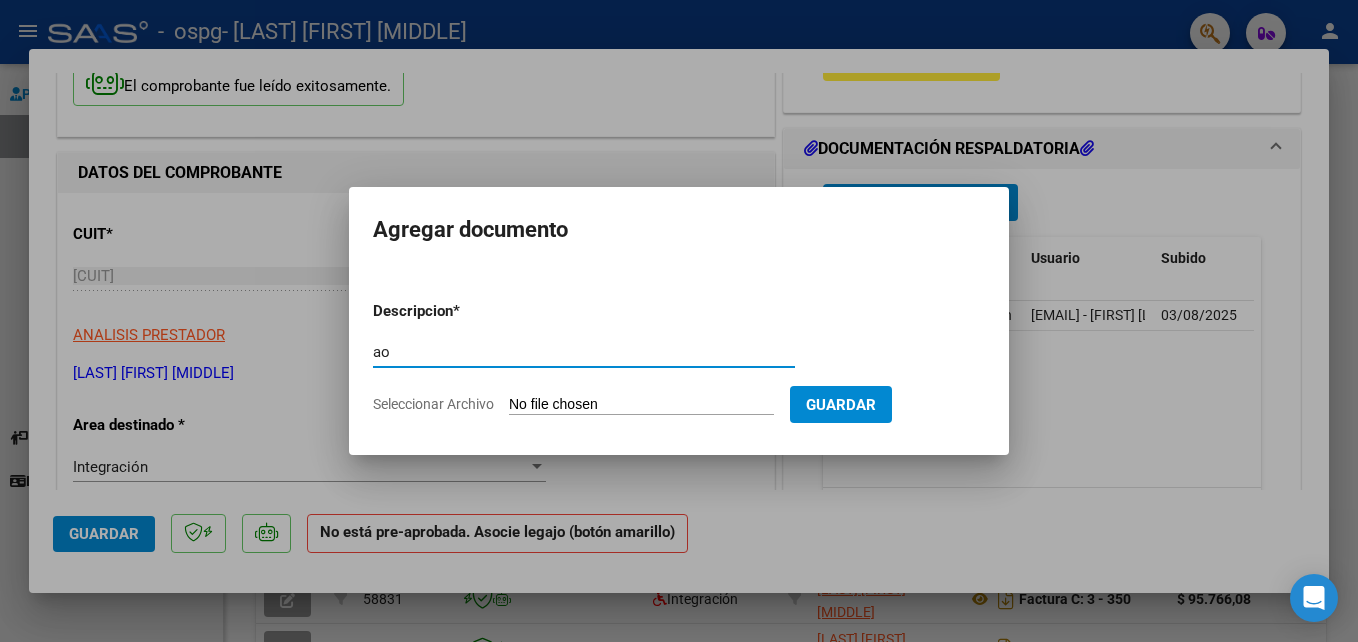 type on "a" 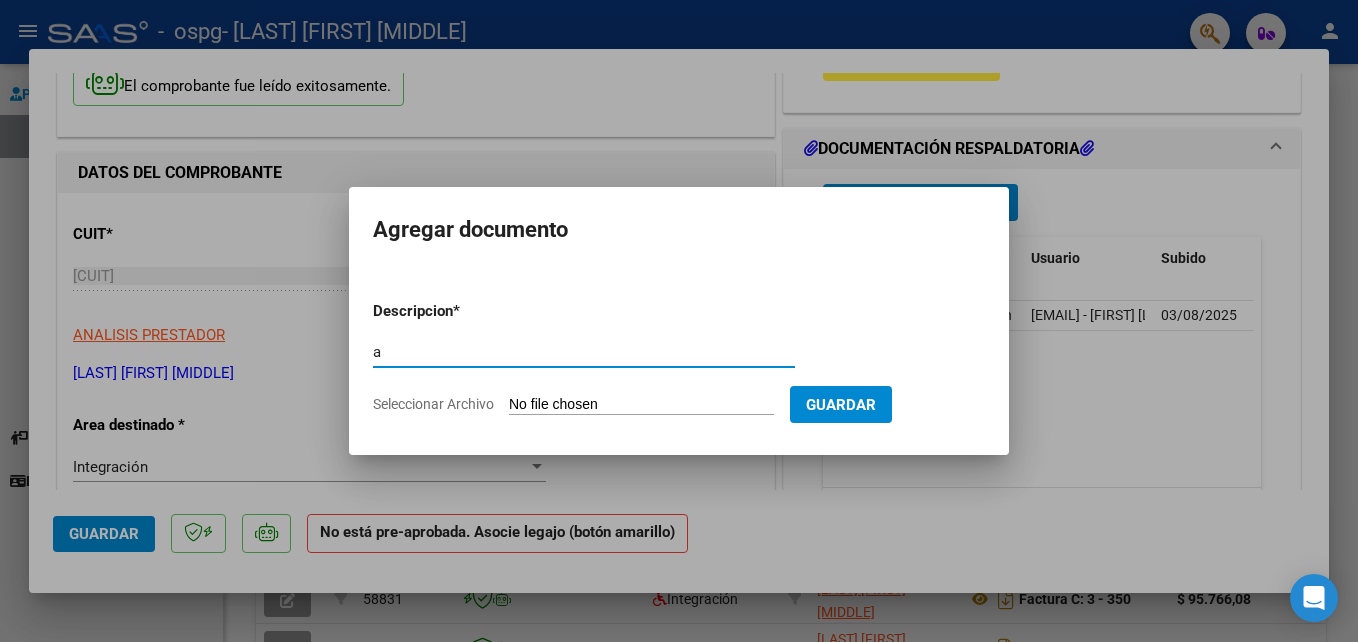 type 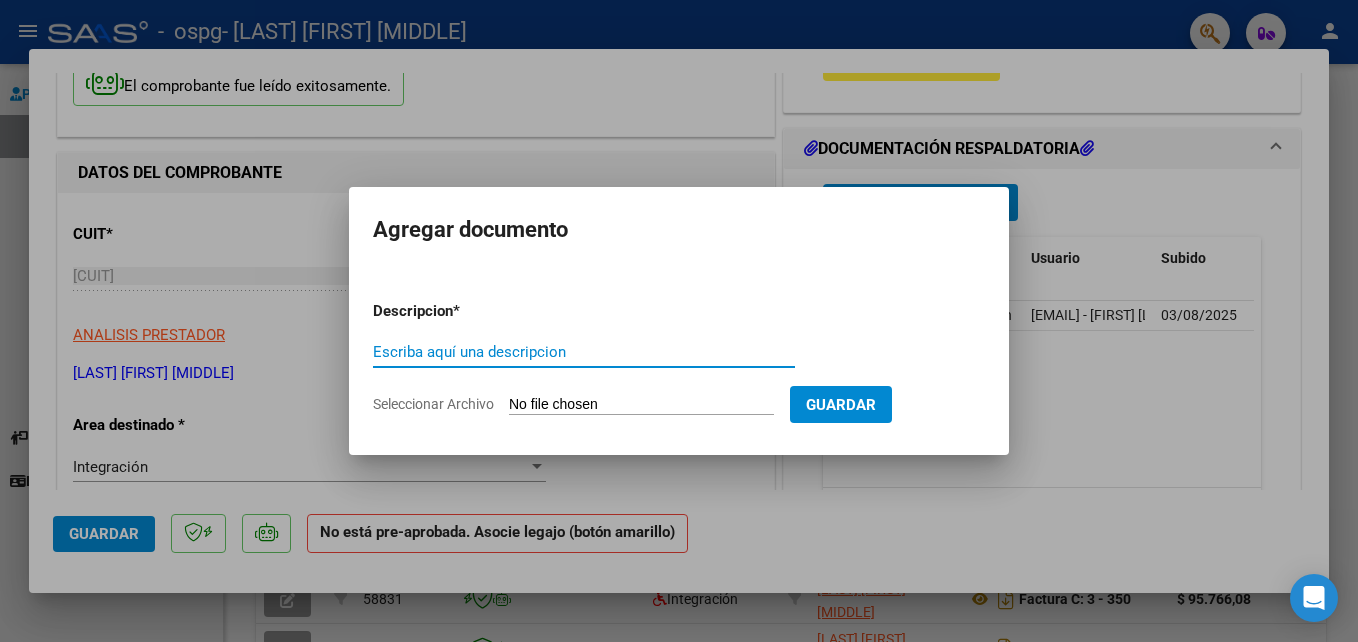 click at bounding box center [679, 321] 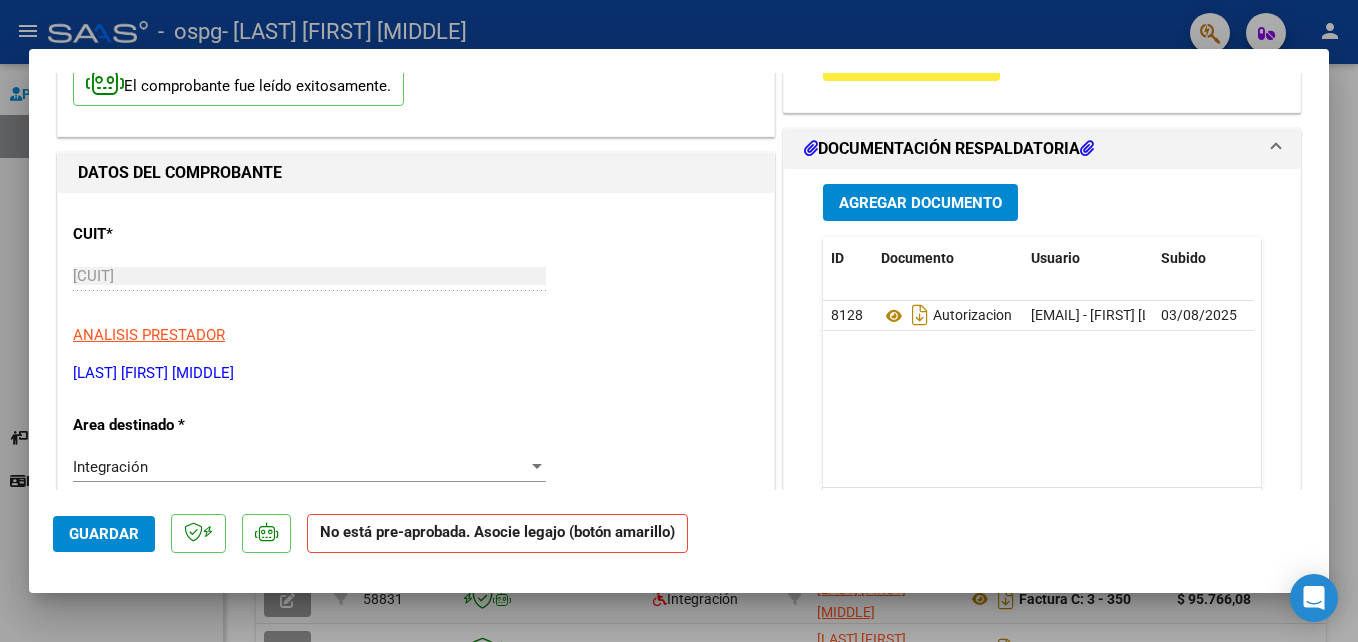 click on "Agregar Documento" at bounding box center (920, 203) 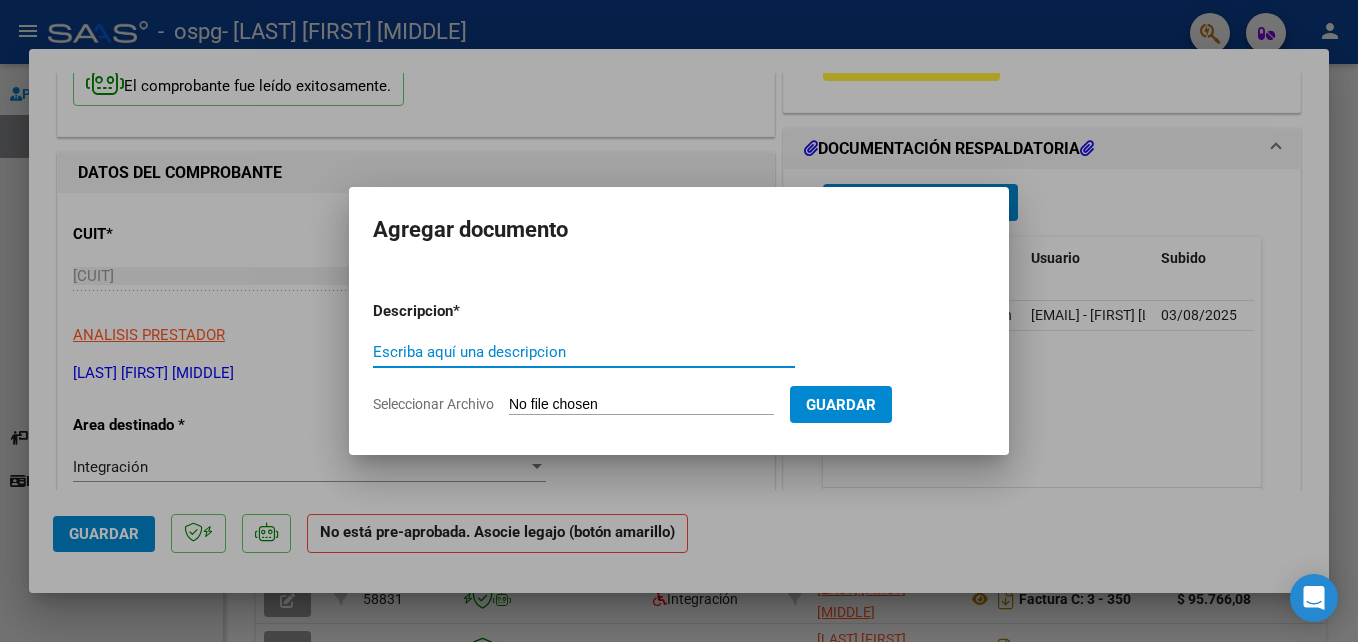 click on "Escriba aquí una descripcion" at bounding box center [584, 352] 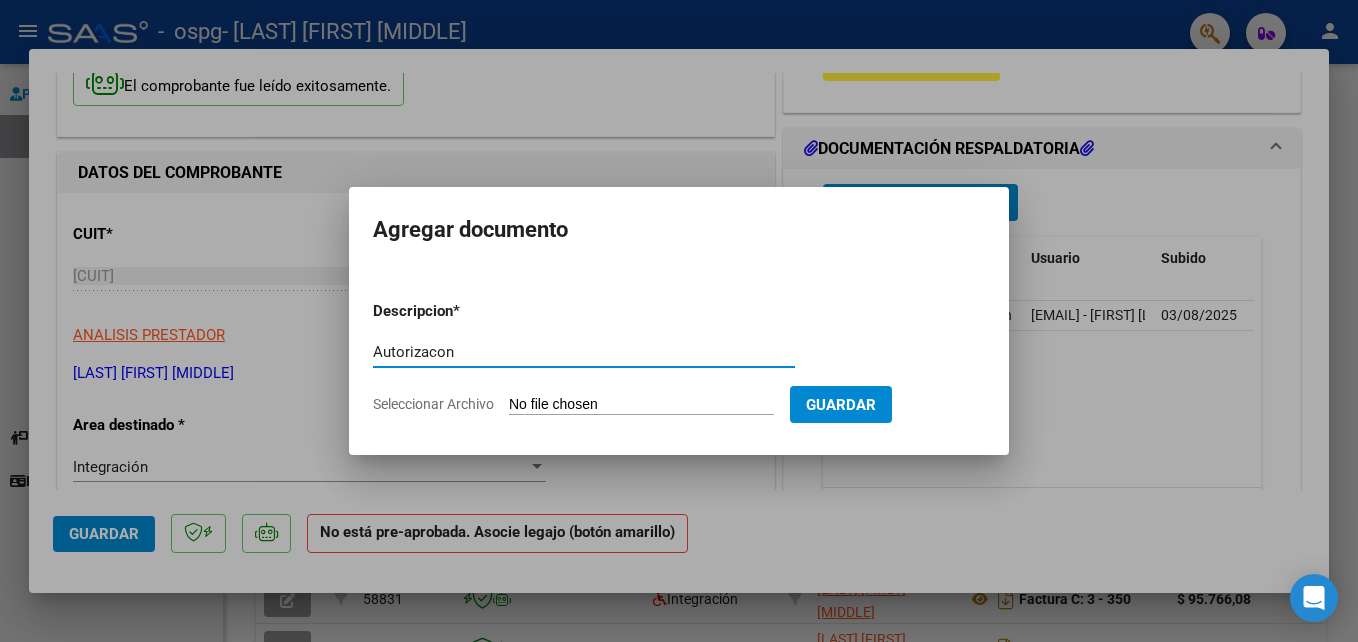 type on "Autorizacon" 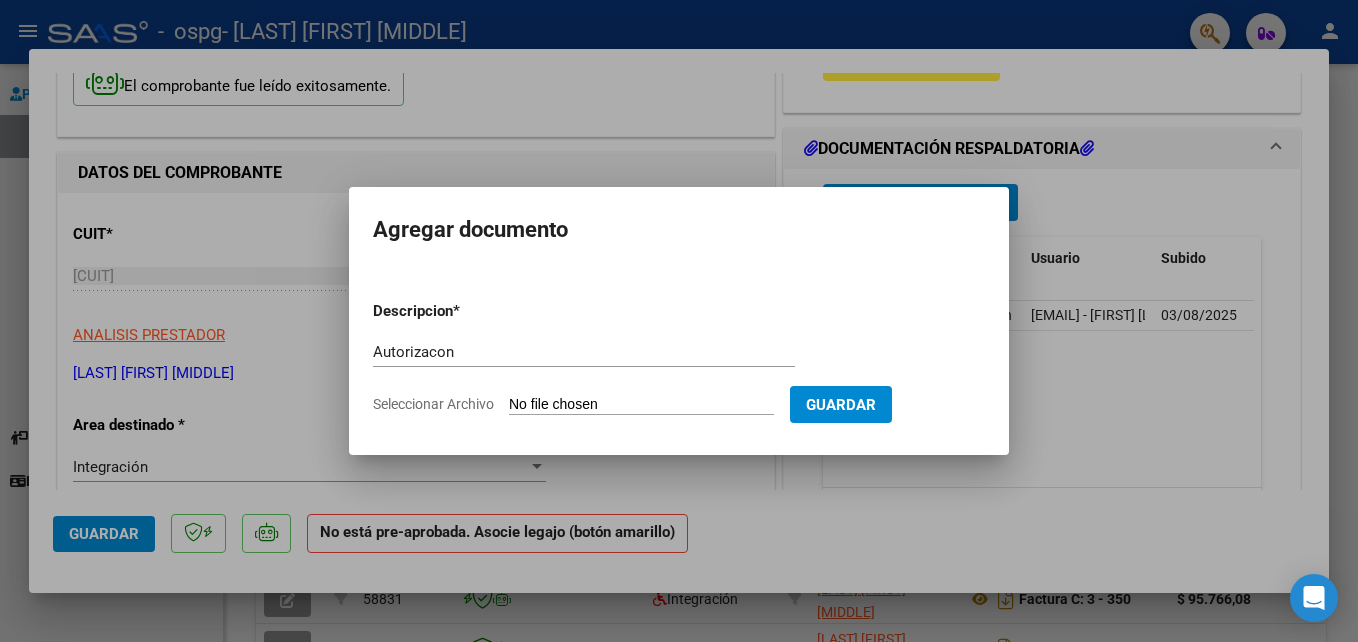 click on "Seleccionar Archivo" at bounding box center [641, 405] 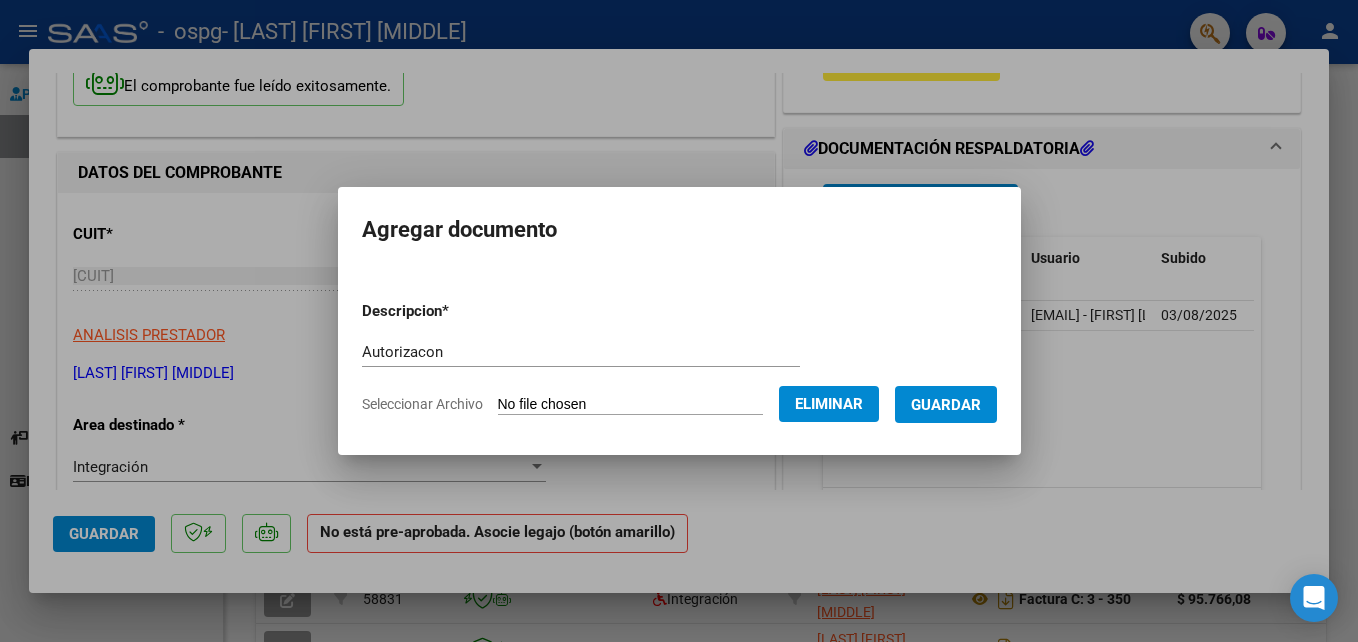 click on "Guardar" at bounding box center [946, 405] 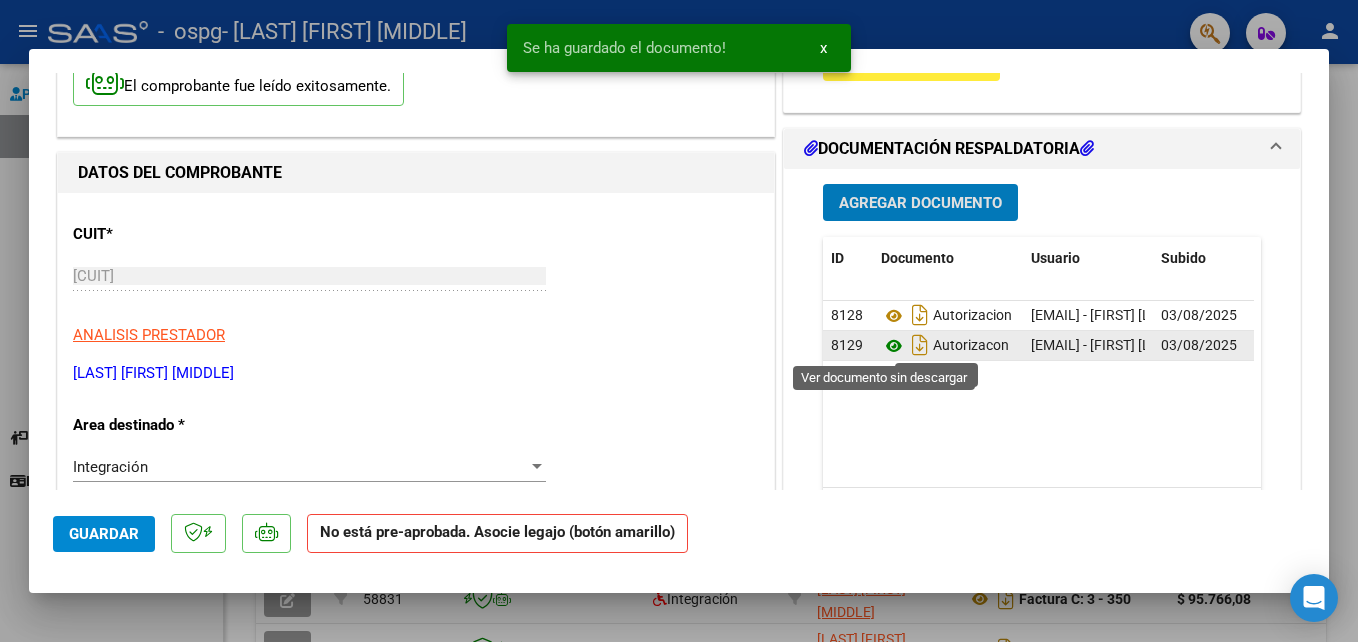 click 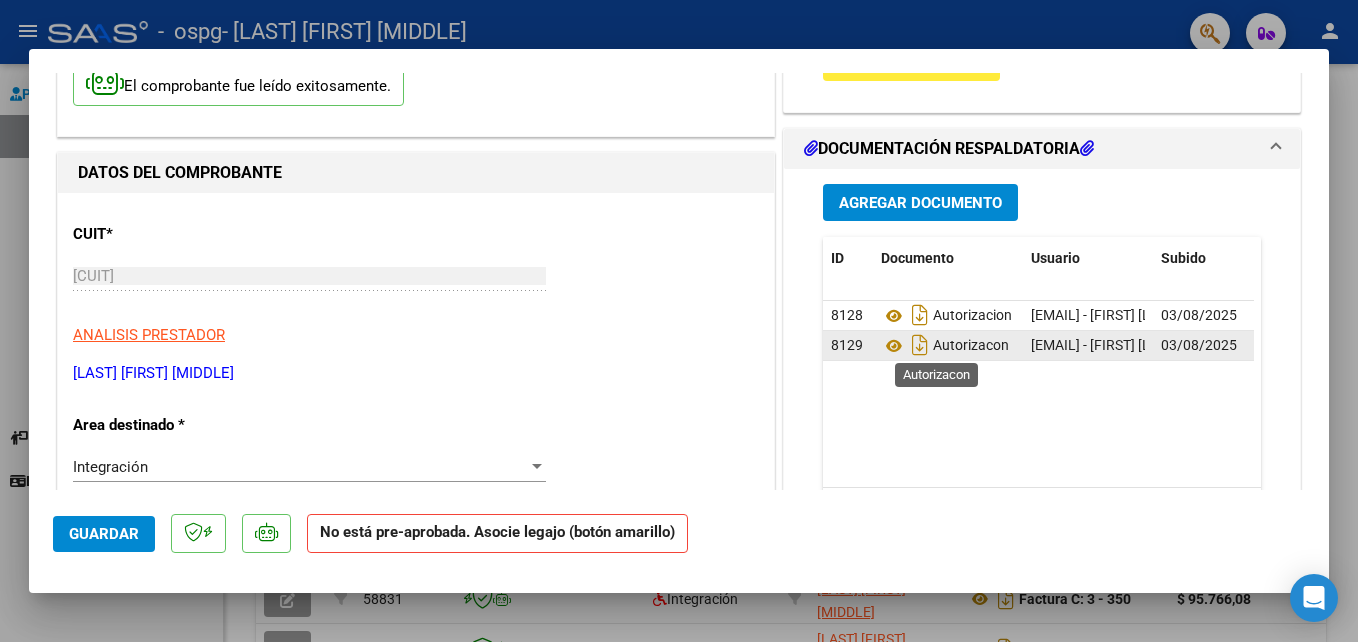 click on "Autorizacon" 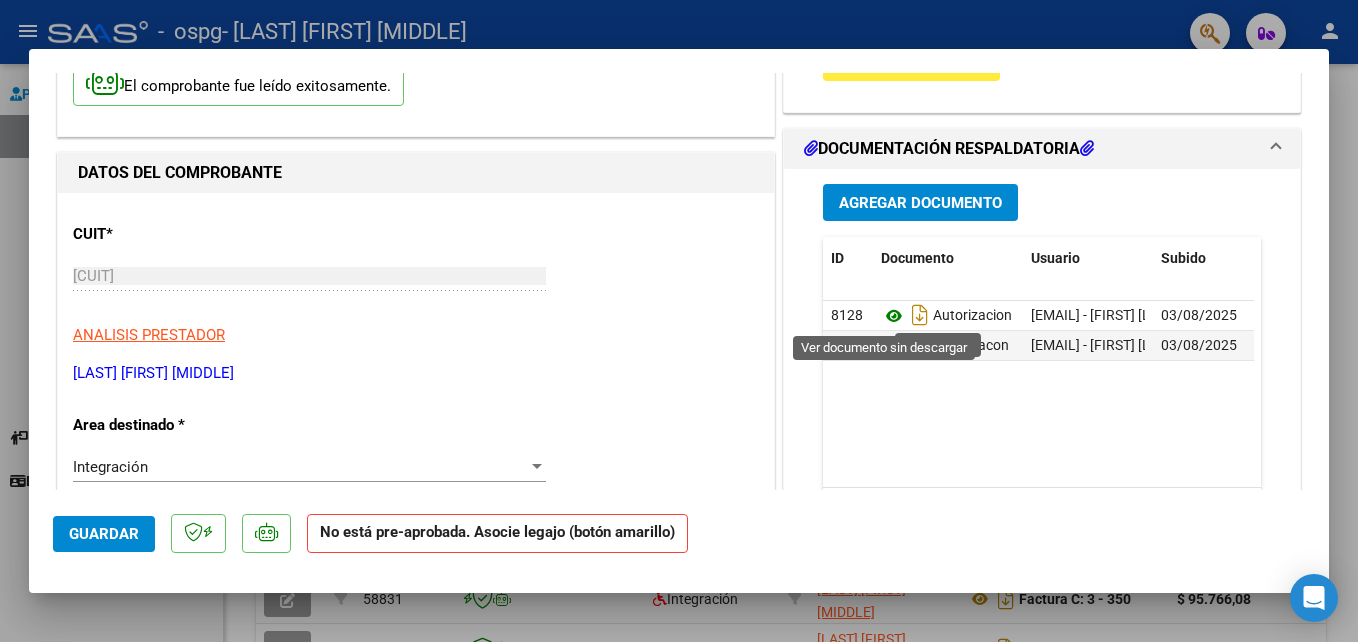 click 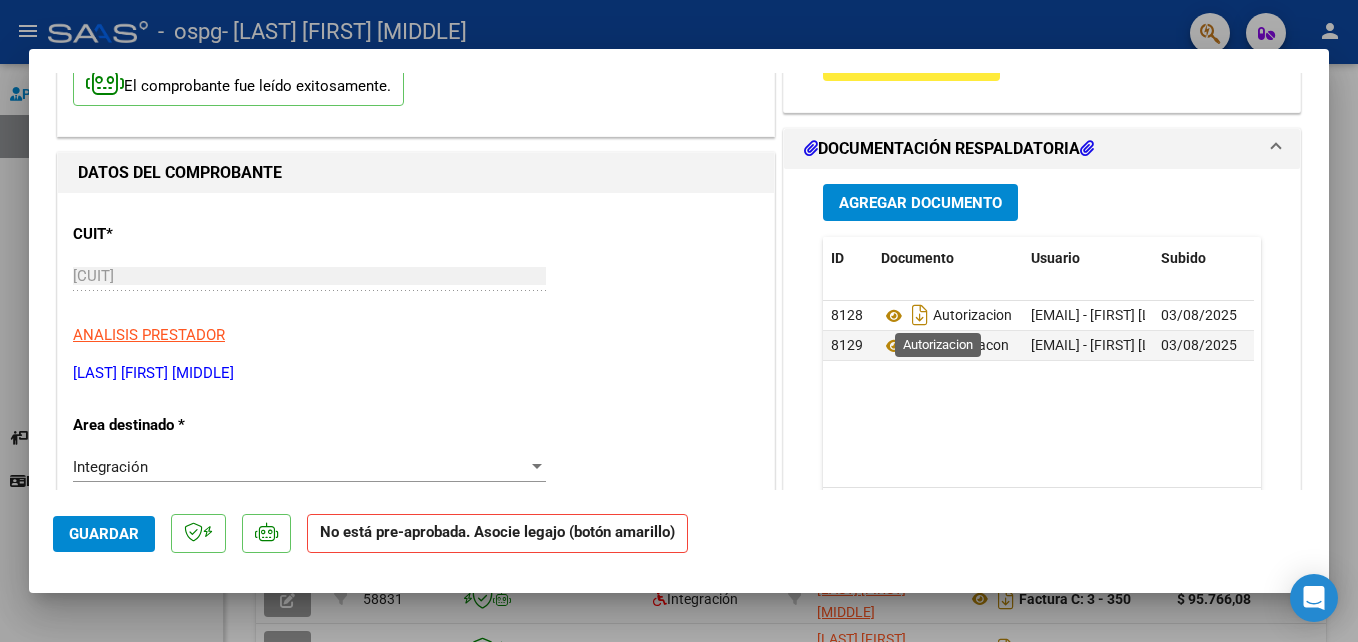 click on "Autorizacion" 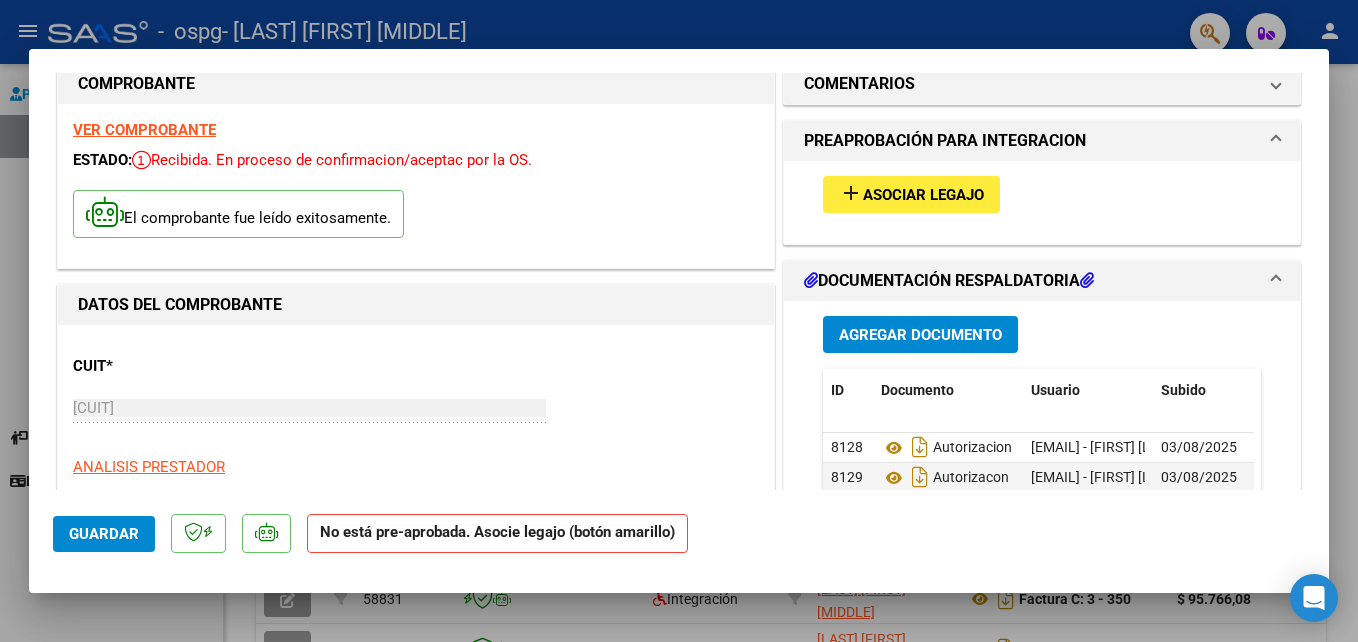 scroll, scrollTop: 117, scrollLeft: 0, axis: vertical 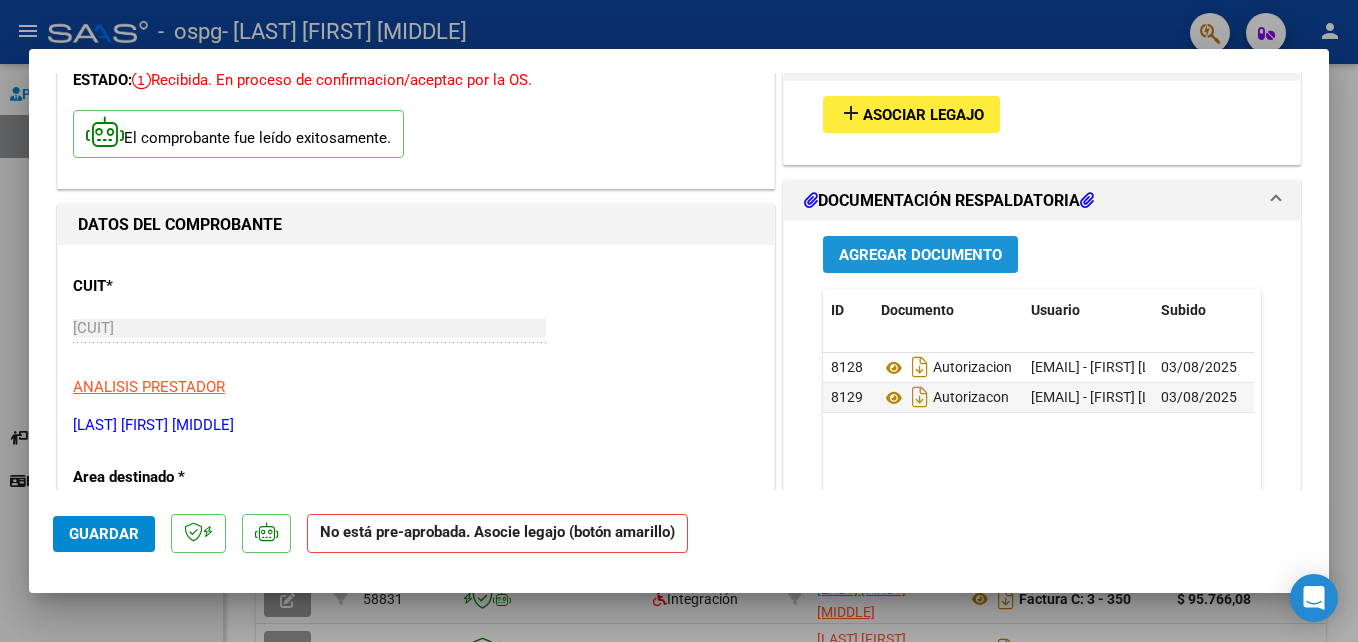 click on "Agregar Documento" at bounding box center (920, 255) 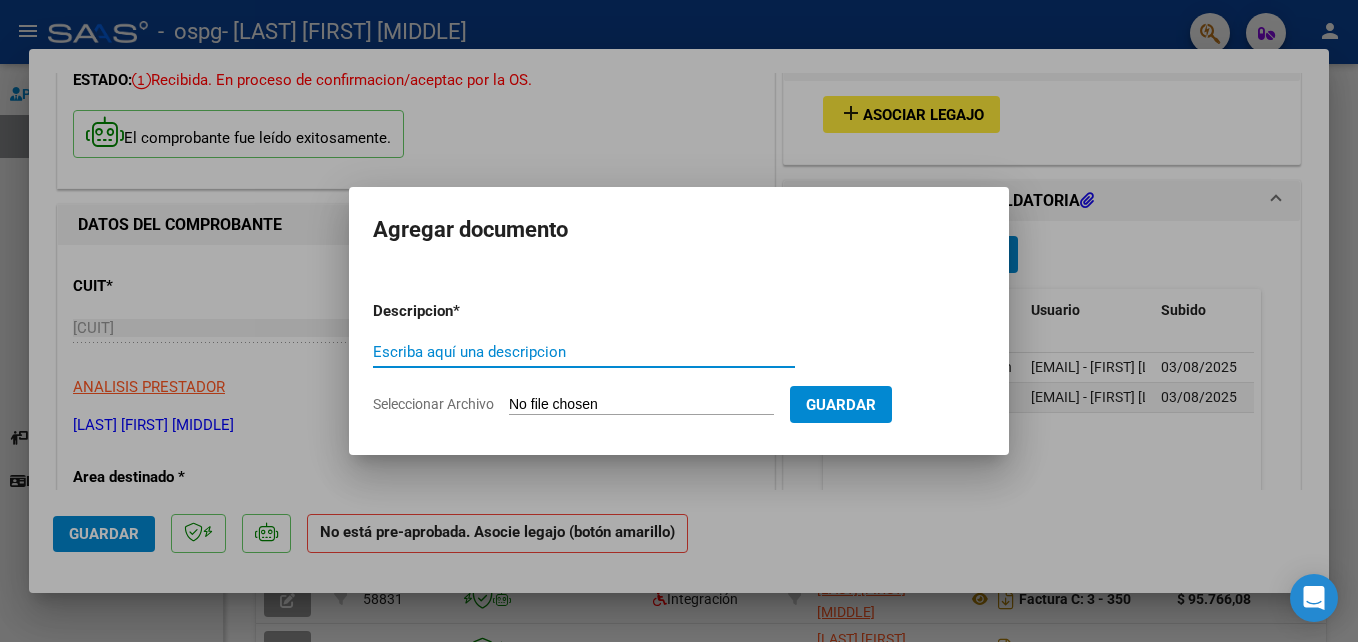 click on "Escriba aquí una descripcion" at bounding box center [584, 352] 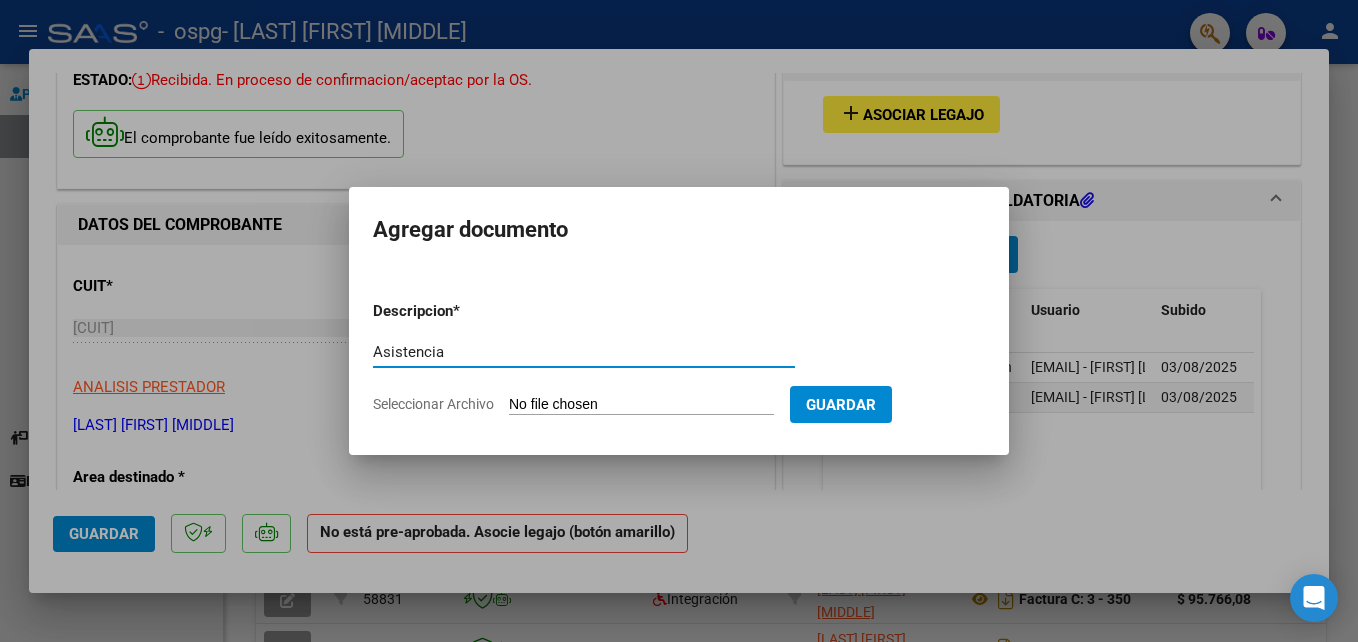 type on "Asistencia" 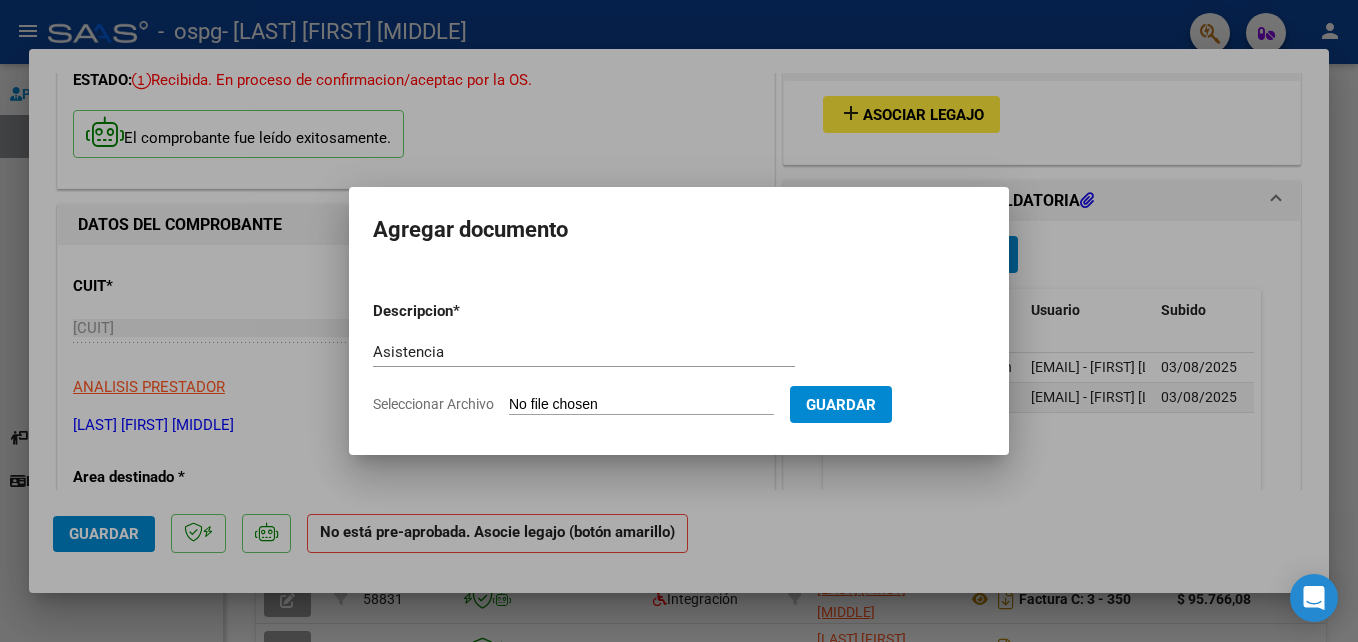 type on "C:\fakepath\[LAST] asistencia [NUMBER]-[YEAR].pdf" 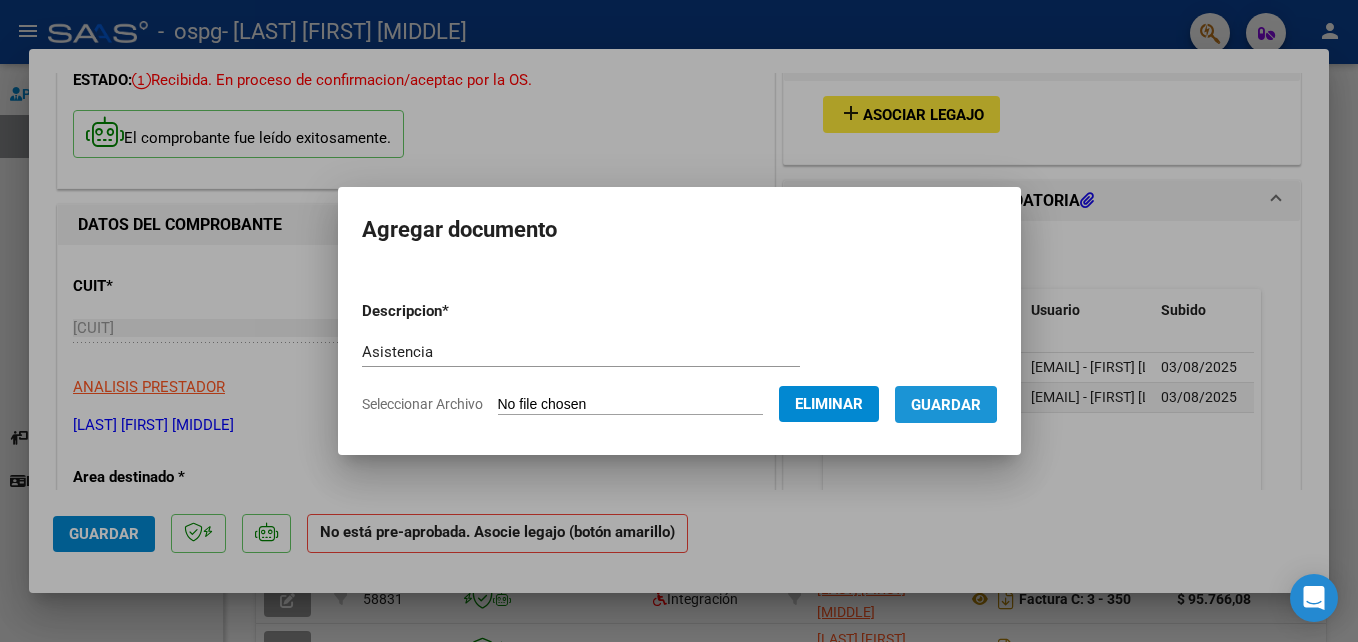 click on "Guardar" at bounding box center (946, 405) 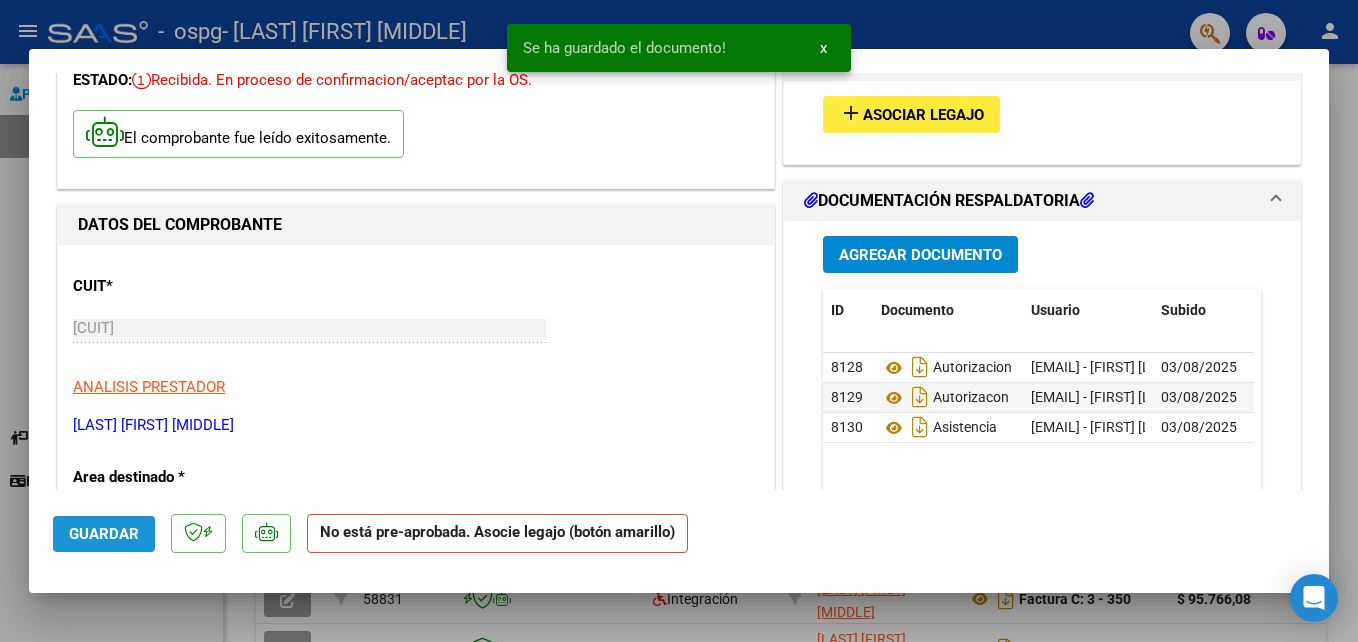 click on "Guardar" 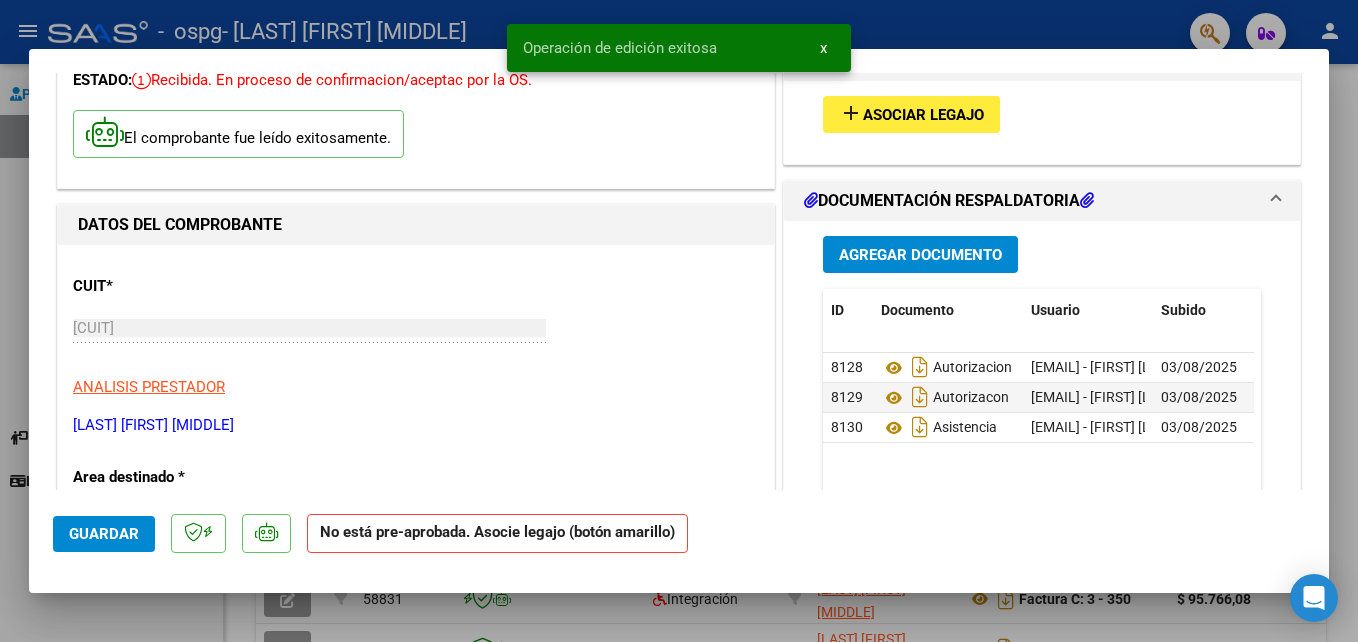 scroll, scrollTop: 0, scrollLeft: 0, axis: both 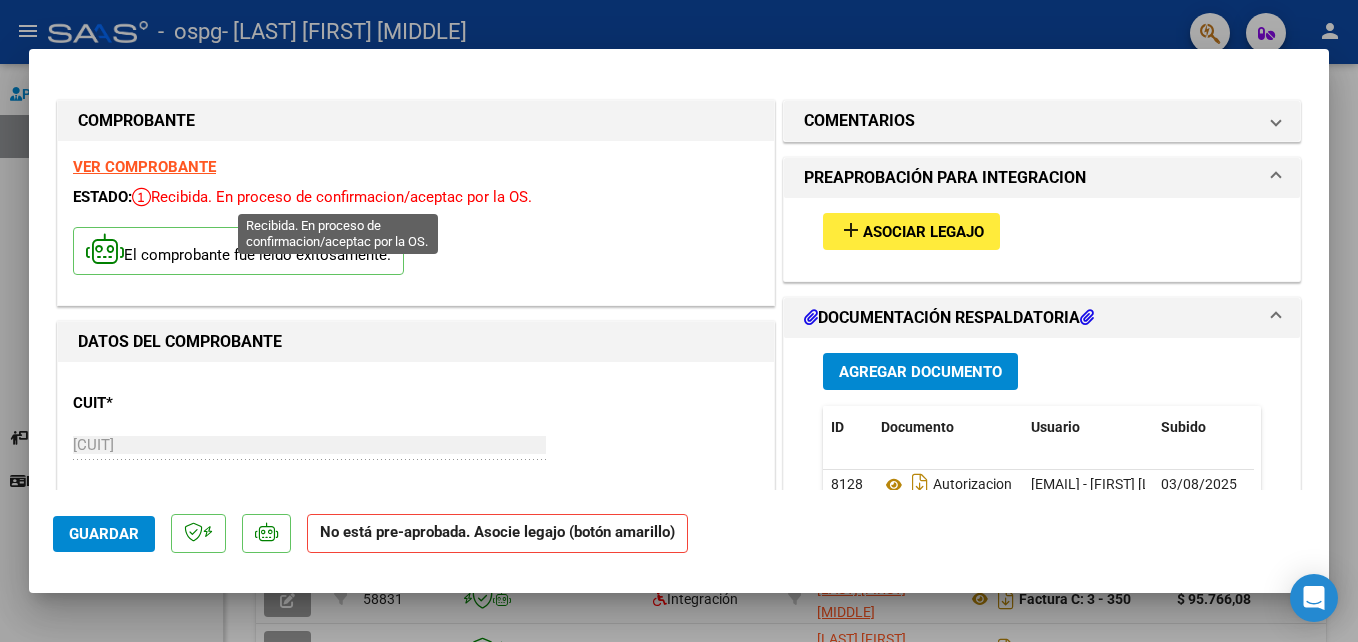 click on "Recibida. En proceso de confirmacion/aceptac por la OS." at bounding box center [332, 197] 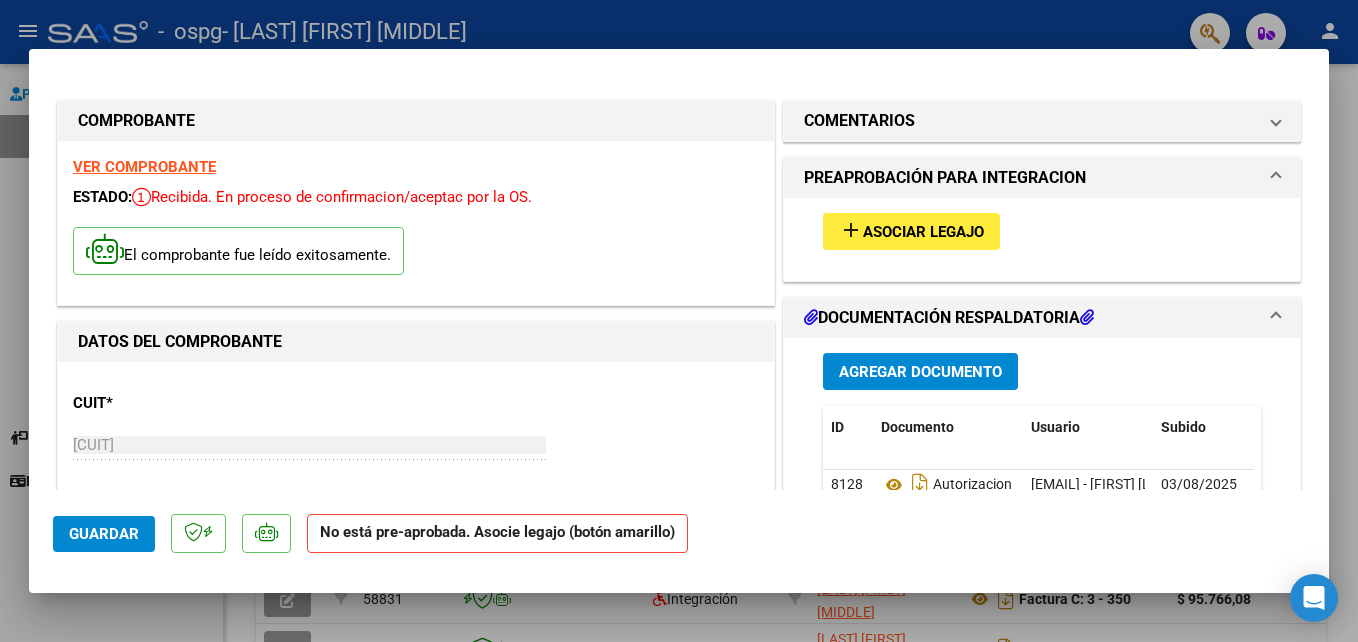 click on "VER COMPROBANTE" at bounding box center [144, 167] 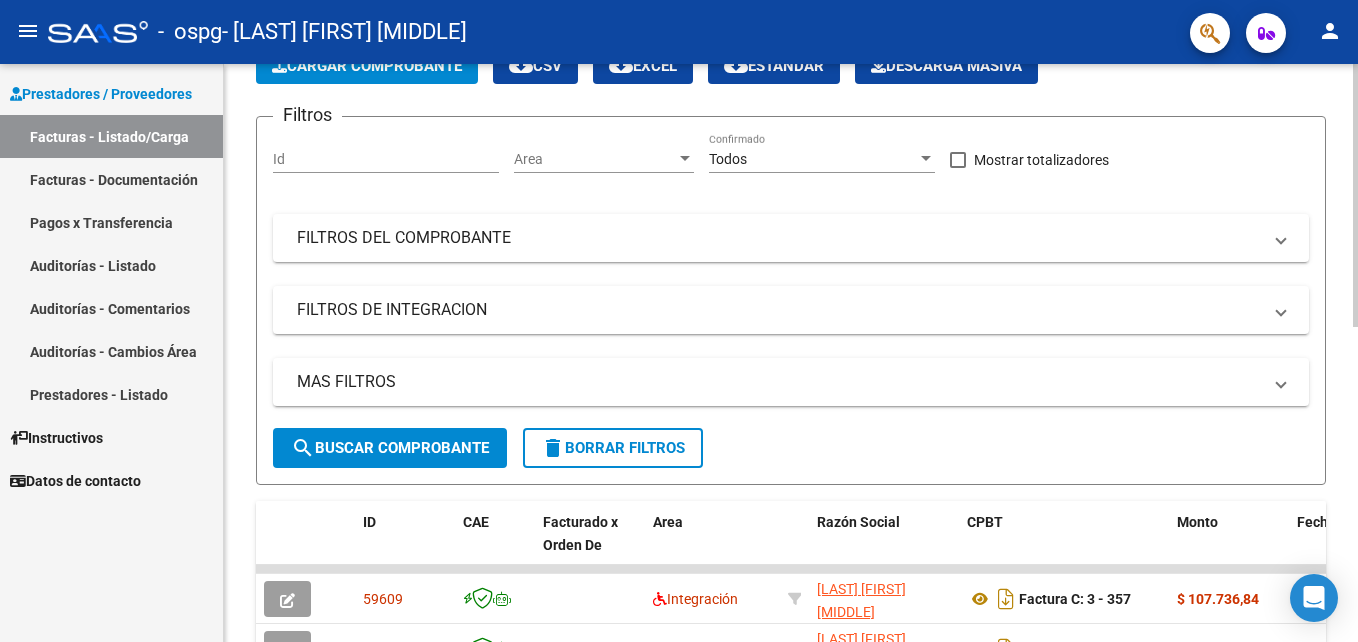 drag, startPoint x: 1350, startPoint y: 357, endPoint x: 1355, endPoint y: 398, distance: 41.303753 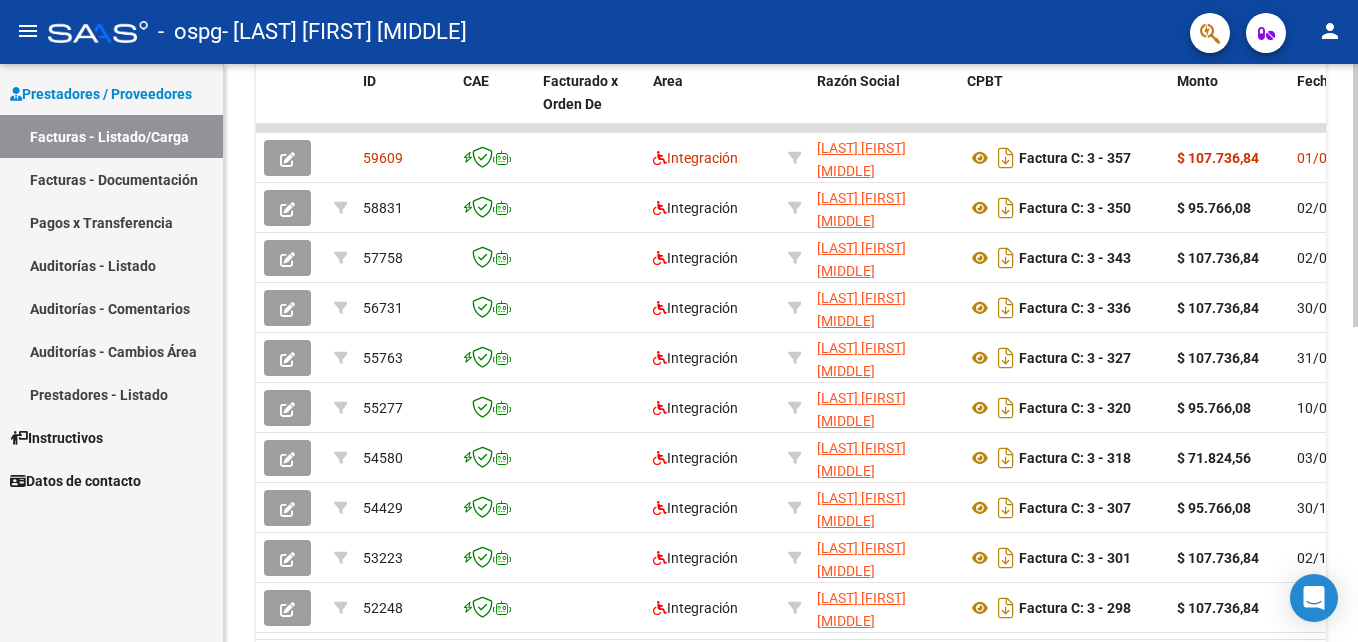 scroll, scrollTop: 509, scrollLeft: 0, axis: vertical 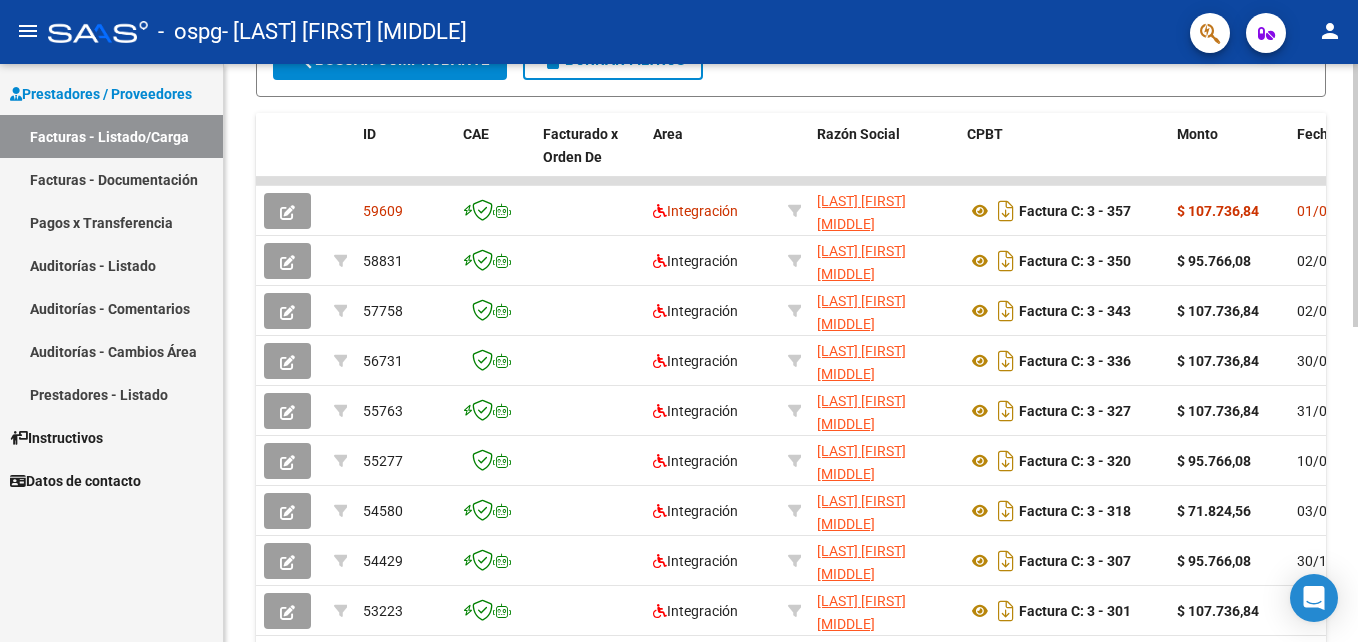 click on "menu -   ospg   - [LAST] [FIRST] [MIDDLE] person    Prestadores / Proveedores Facturas - Listado/Carga Facturas - Documentación Pagos x Transferencia Auditorías - Listado Auditorías - Comentarios Auditorías - Cambios Área Prestadores - Listado    Instructivos    Datos de contacto  Video tutorial   PRESTADORES -> Listado de CPBTs Emitidos por Prestadores / Proveedores (alt+q)   Cargar Comprobante
cloud_download  CSV  cloud_download  EXCEL  cloud_download  Estandar   Descarga Masiva
Filtros Id Area Area Todos Confirmado   Mostrar totalizadores   FILTROS DEL COMPROBANTE  Comprobante Tipo Comprobante Tipo Start date – End date Fec. Comprobante Desde / Hasta Días Emisión Desde(cant. días) Días Emisión Hasta(cant. días) CUIT / Razón Social Pto. Venta Nro. Comprobante Código SSS CAE Válido CAE Válido Todos Cargado Módulo Hosp. Todos Tiene facturacion Apócrifa Hospital Refes  FILTROS DE INTEGRACION  Período De Prestación Campos del Archivo de Rendición Devuelto x SSS (dr_envio) Op" at bounding box center (679, 321) 